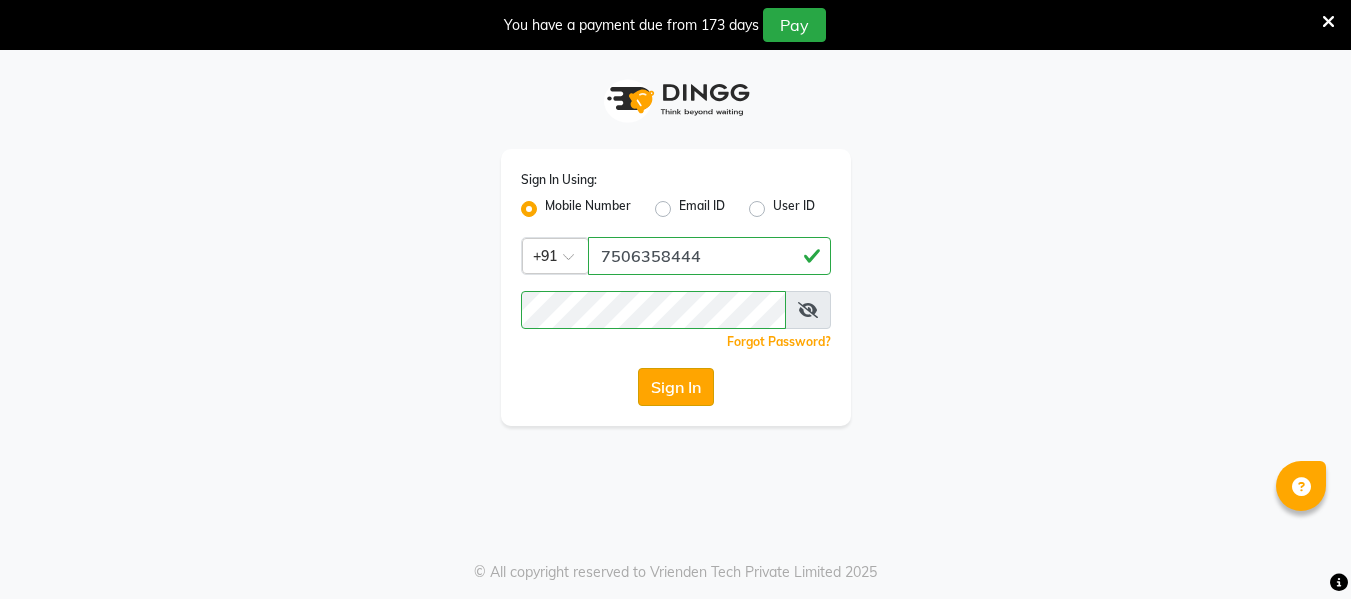 scroll, scrollTop: 0, scrollLeft: 0, axis: both 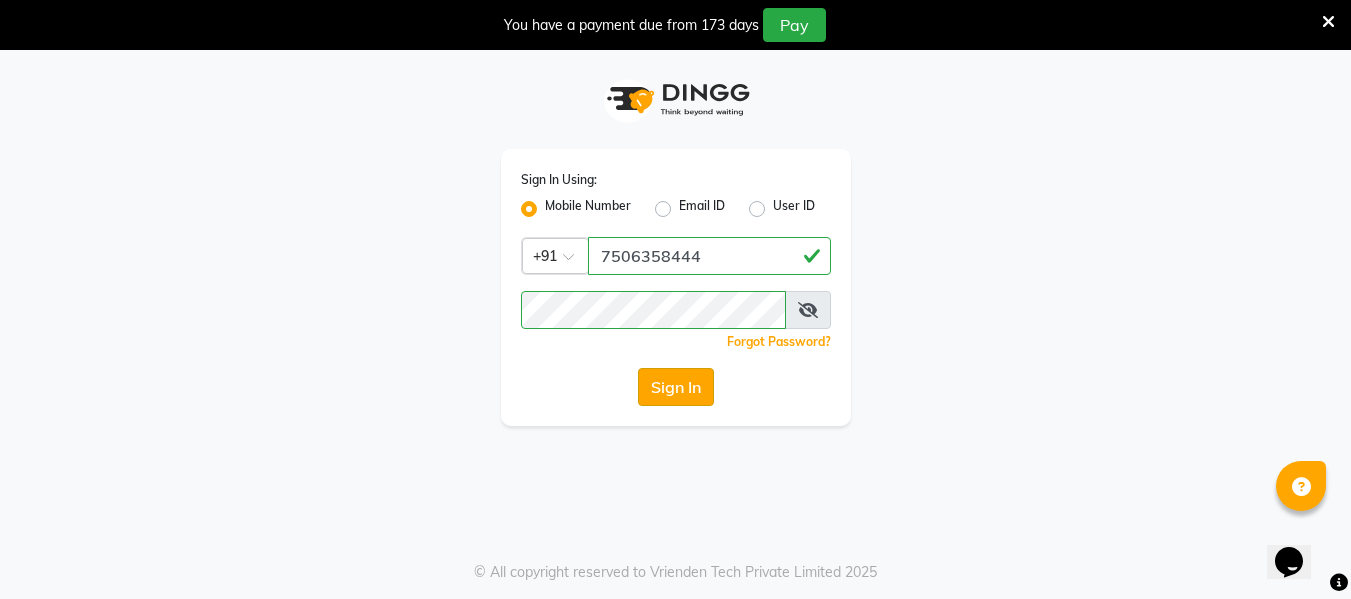 click on "Sign In" 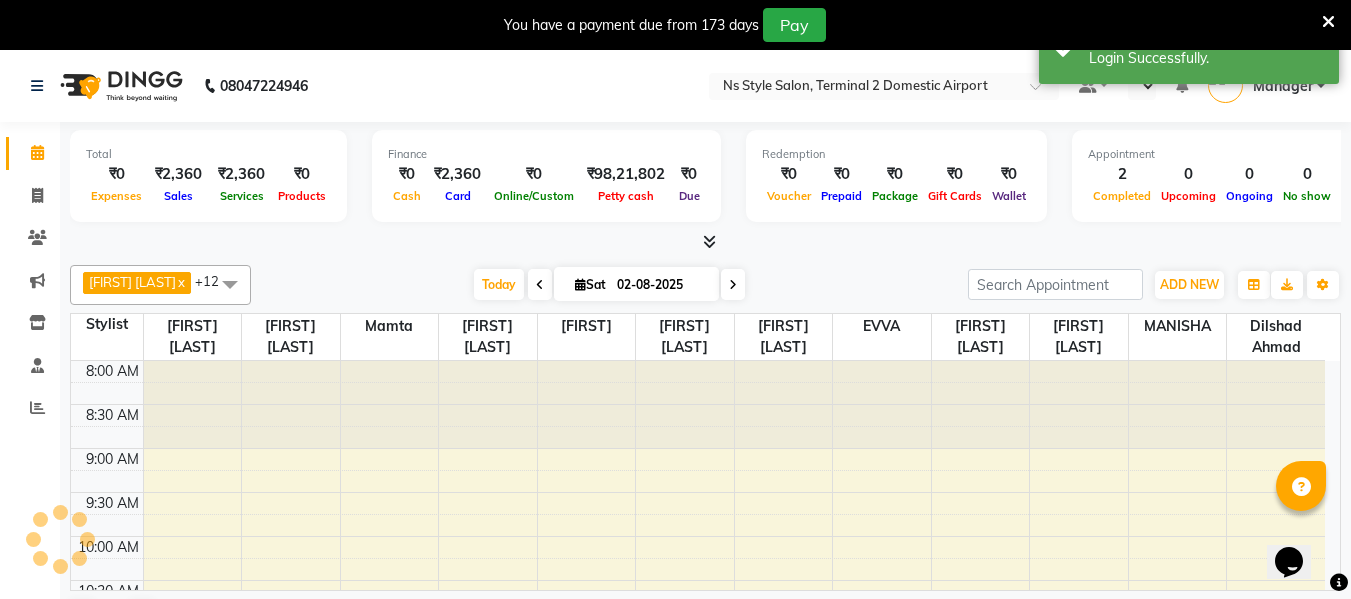 scroll, scrollTop: 0, scrollLeft: 0, axis: both 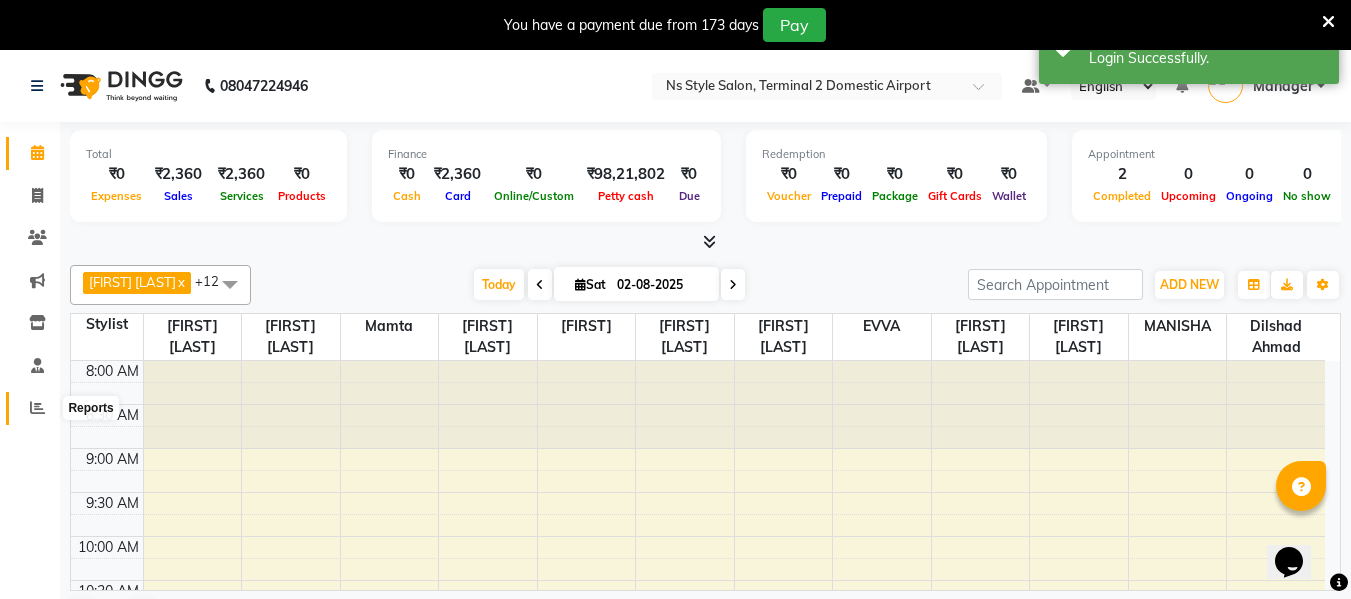 click 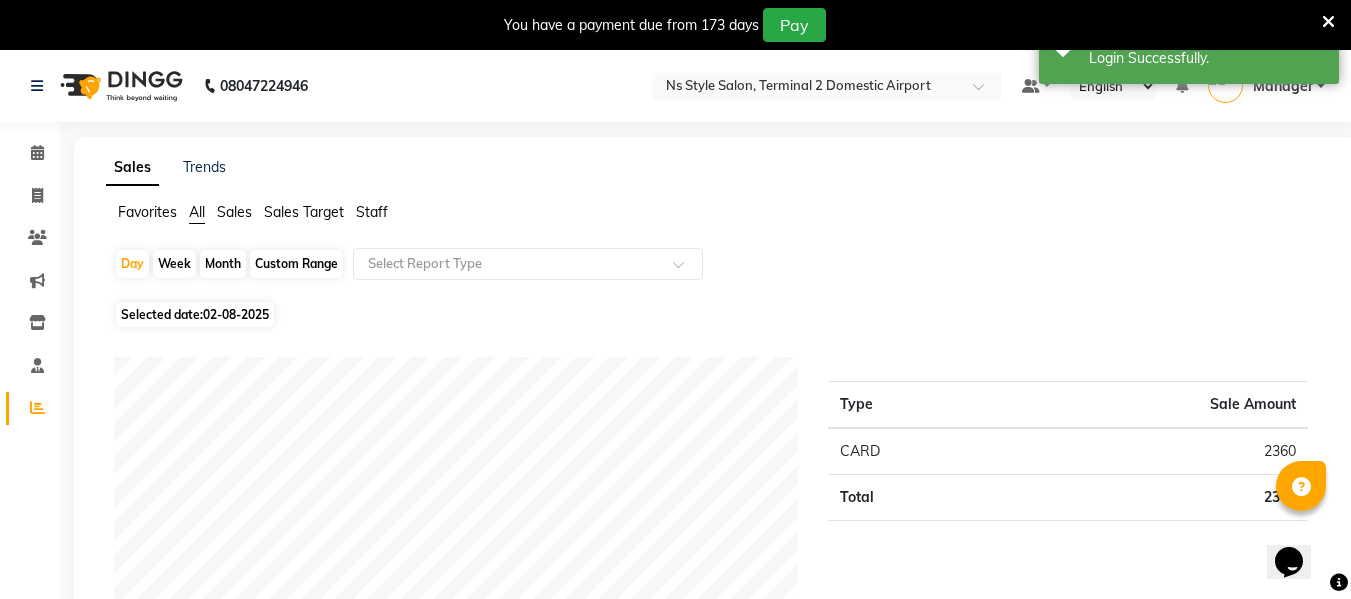 click on "Staff" 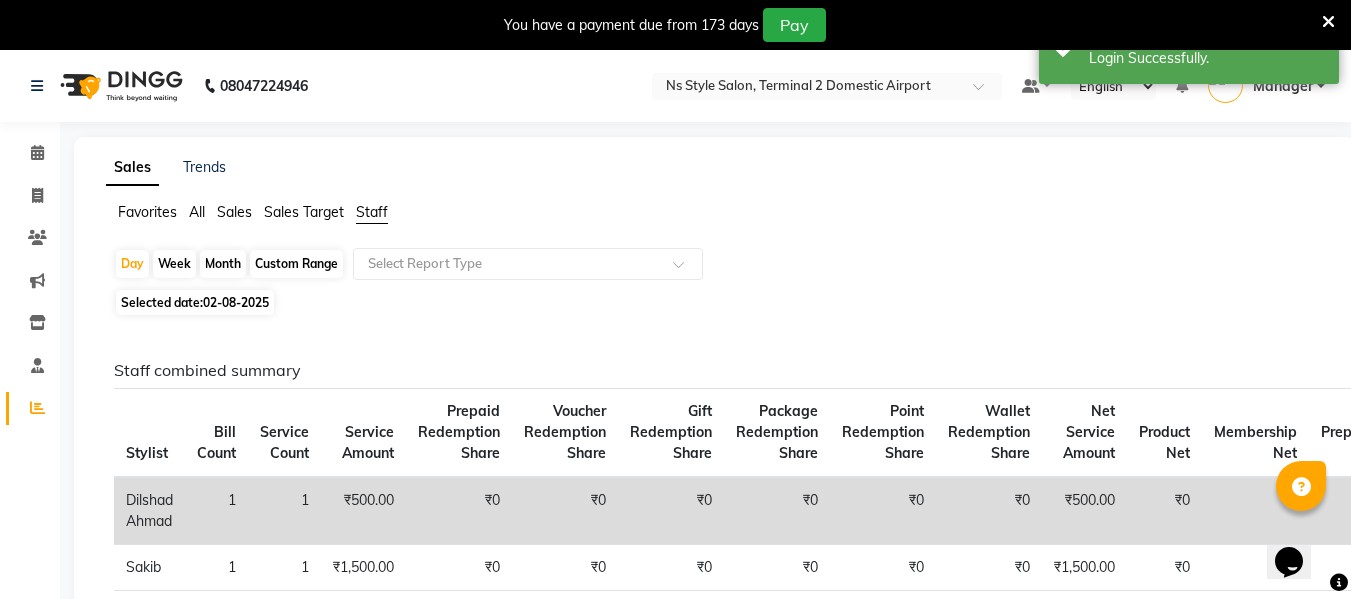 click on "Month" 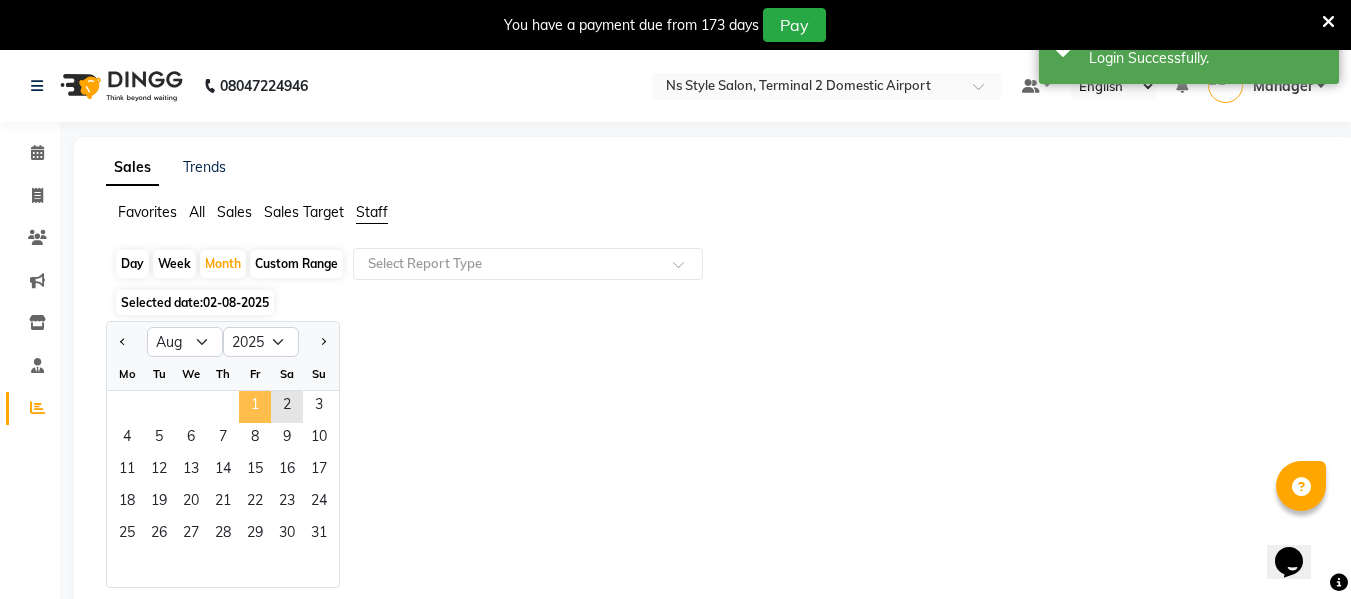click on "1" 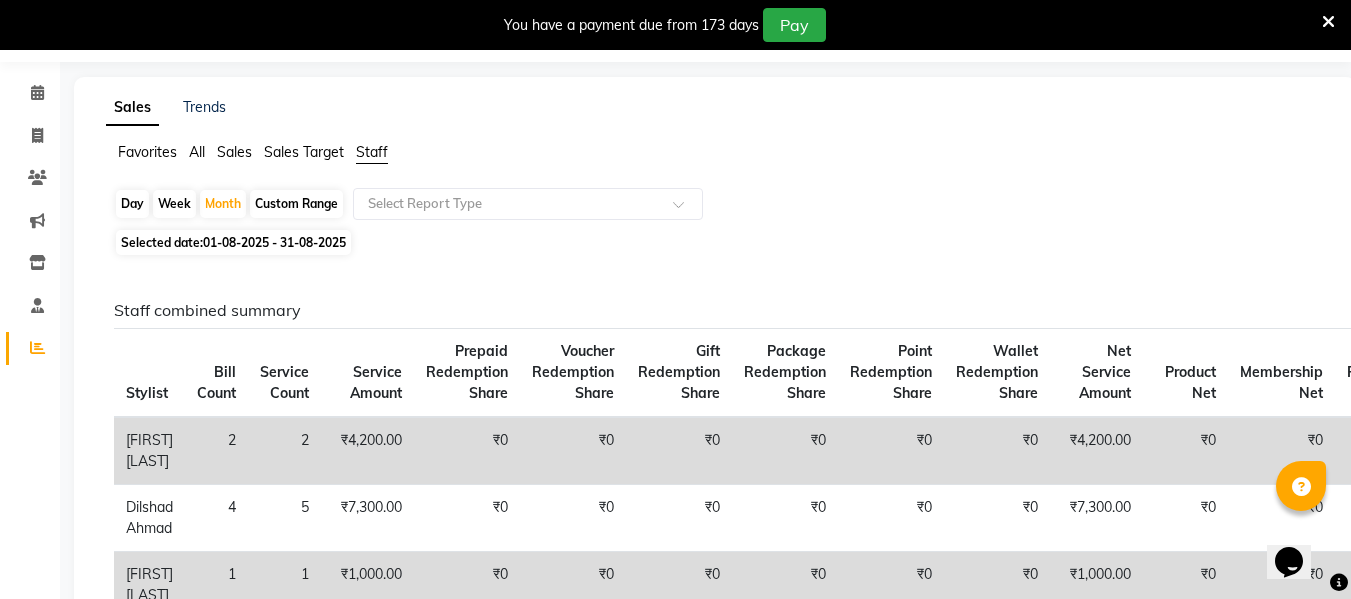 scroll, scrollTop: 0, scrollLeft: 0, axis: both 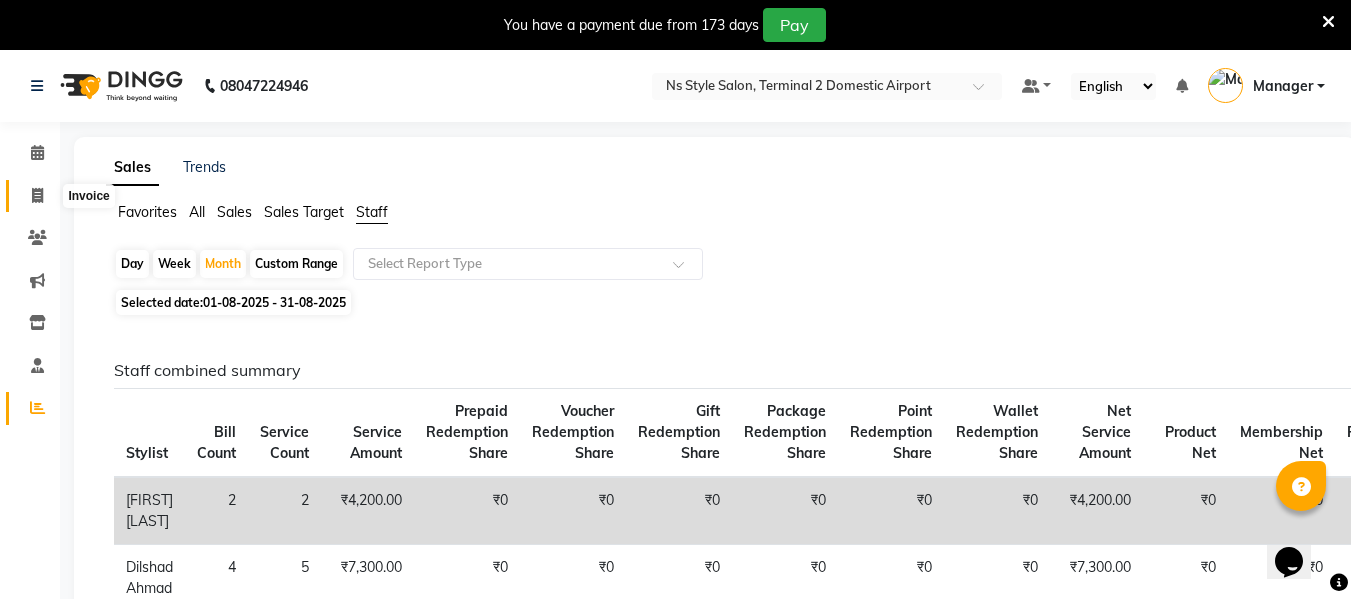 click 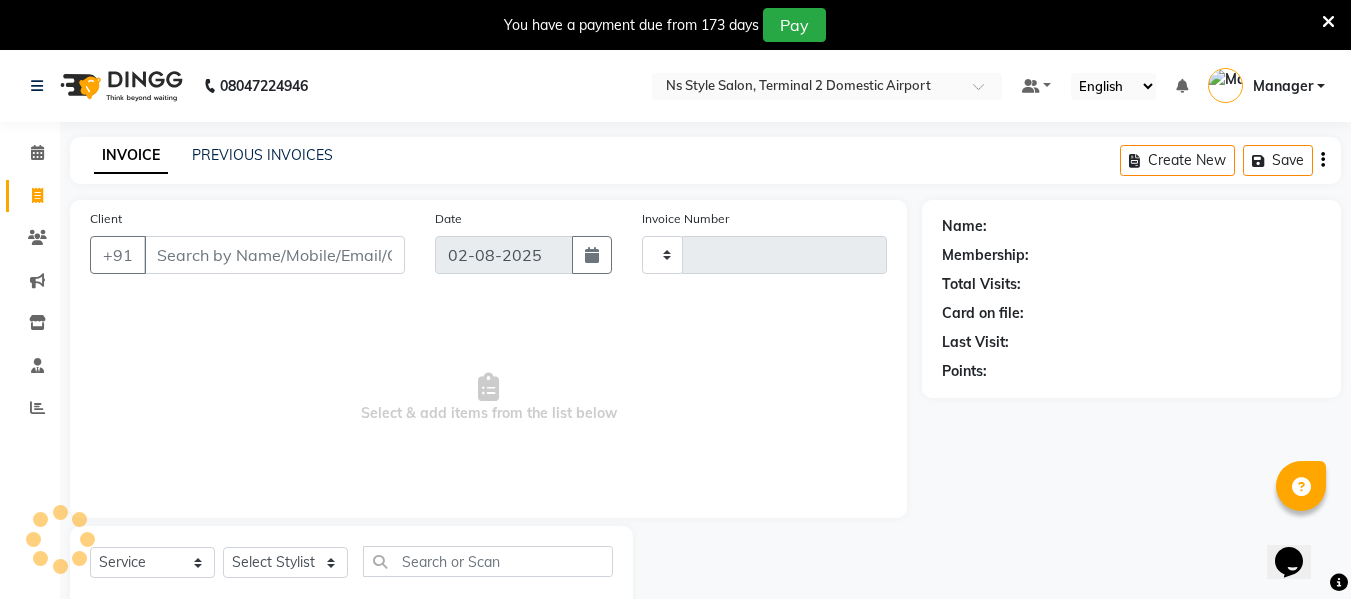 scroll, scrollTop: 52, scrollLeft: 0, axis: vertical 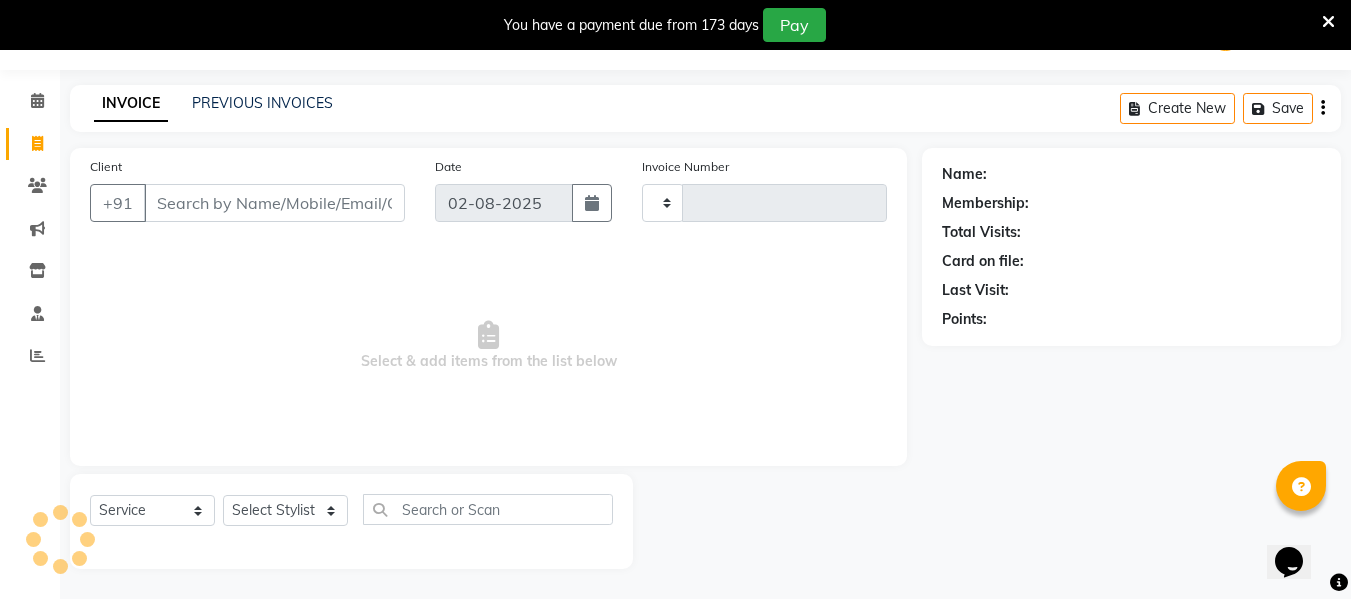 type on "1757" 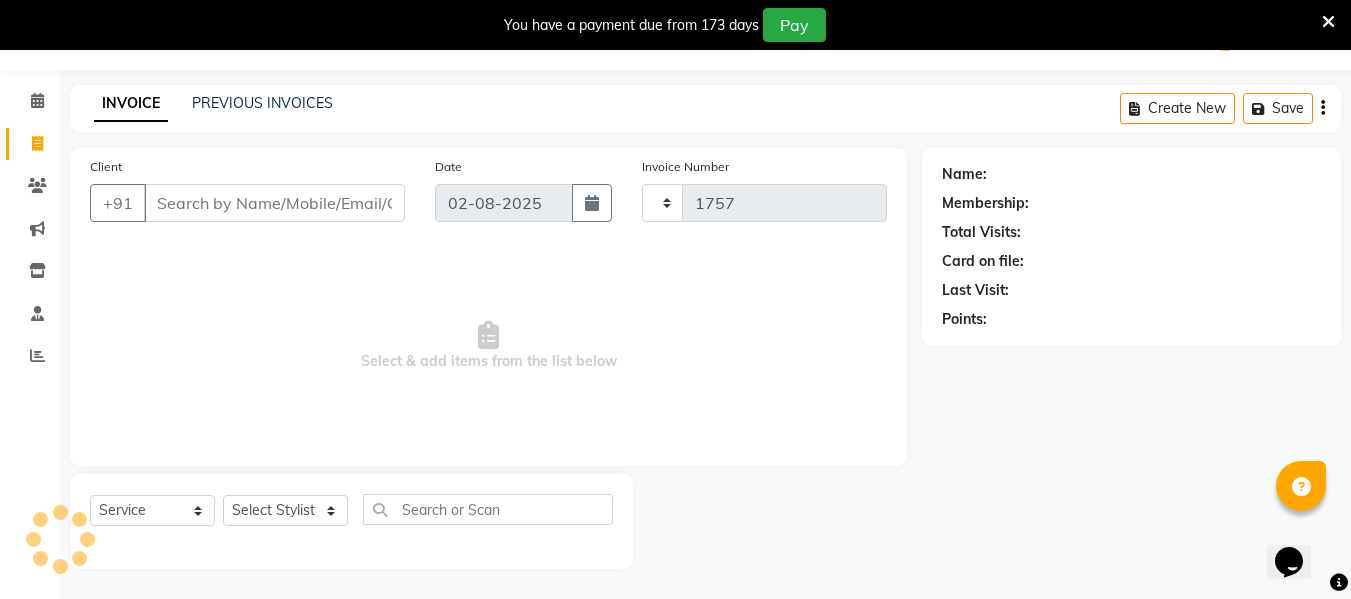 select on "5661" 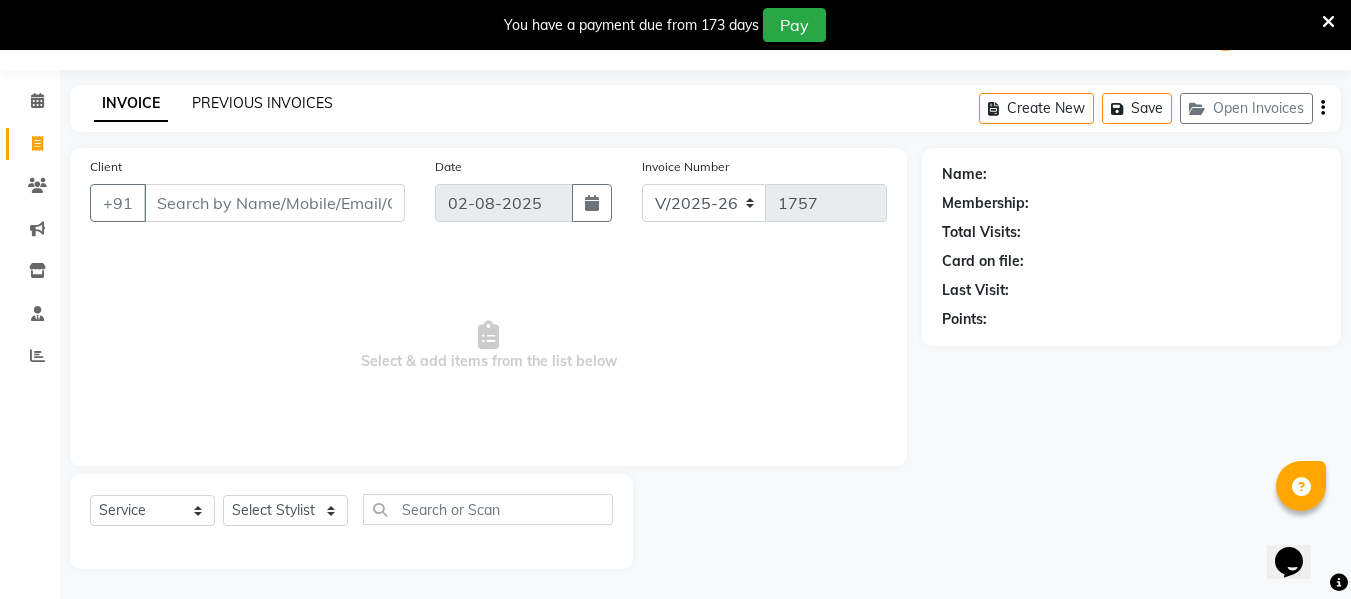 click on "PREVIOUS INVOICES" 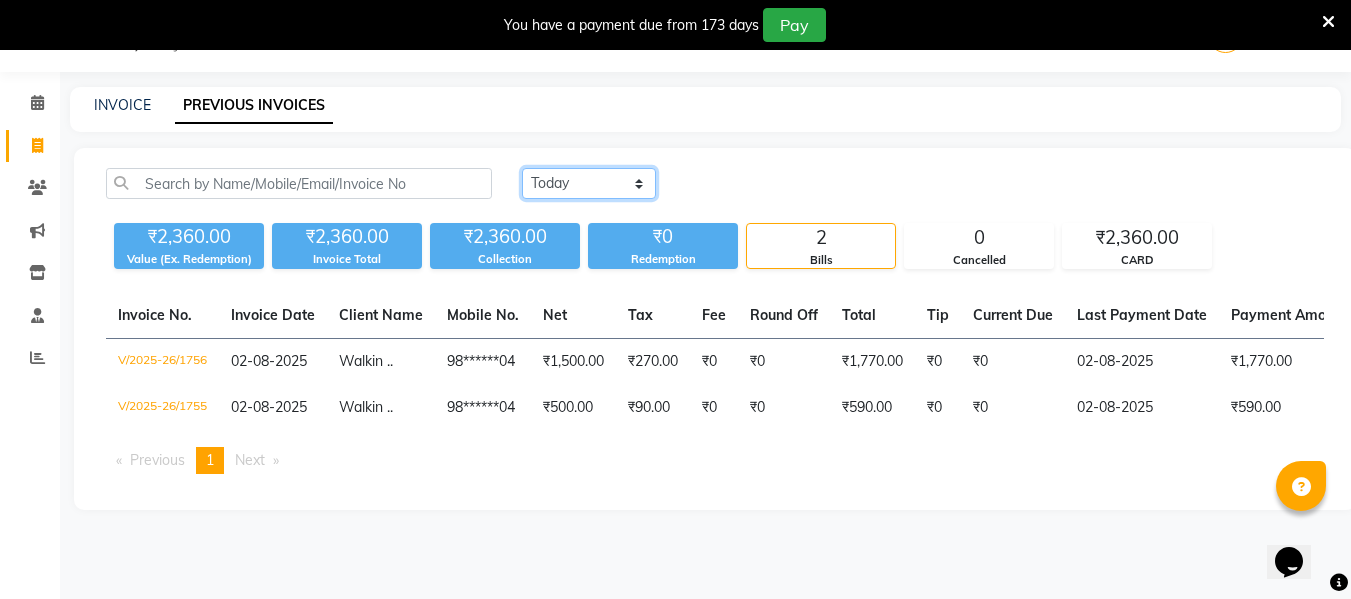 click on "Today Yesterday Custom Range" 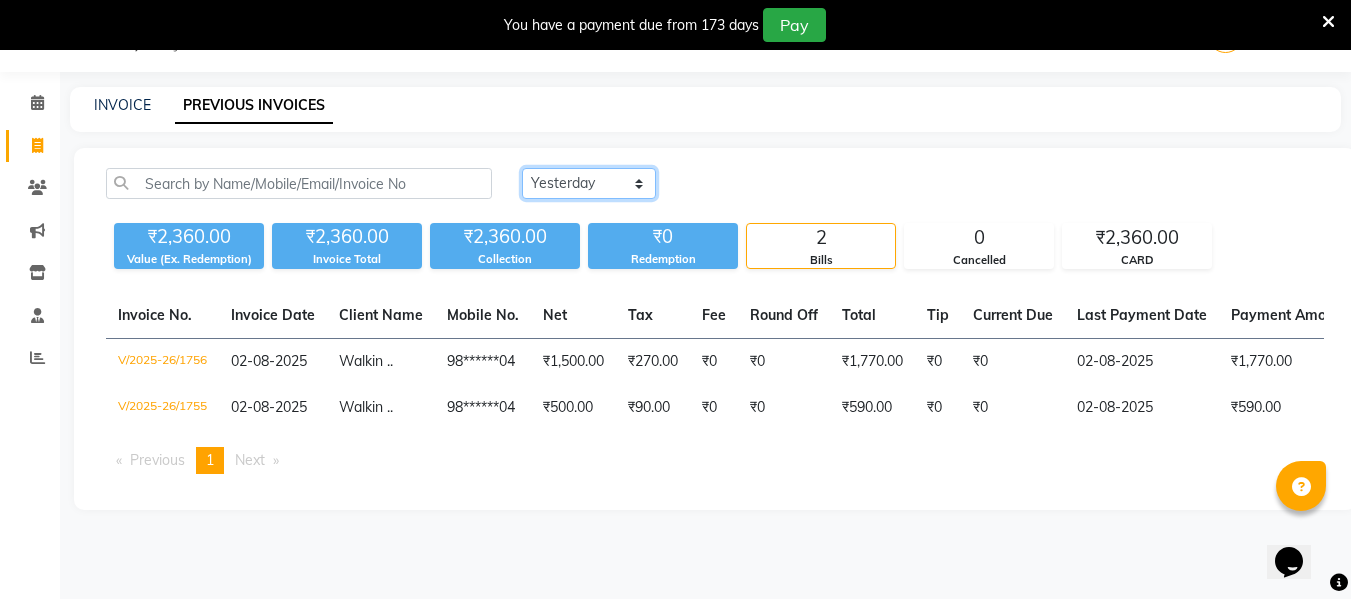click on "Today Yesterday Custom Range" 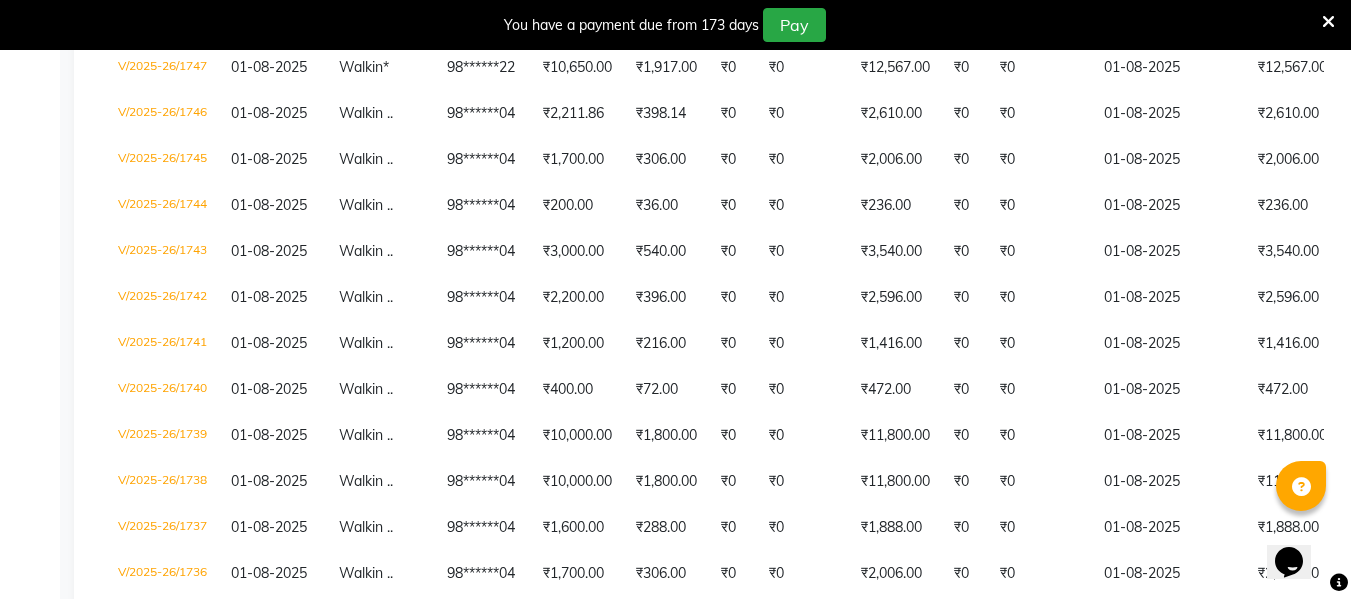 scroll, scrollTop: 909, scrollLeft: 0, axis: vertical 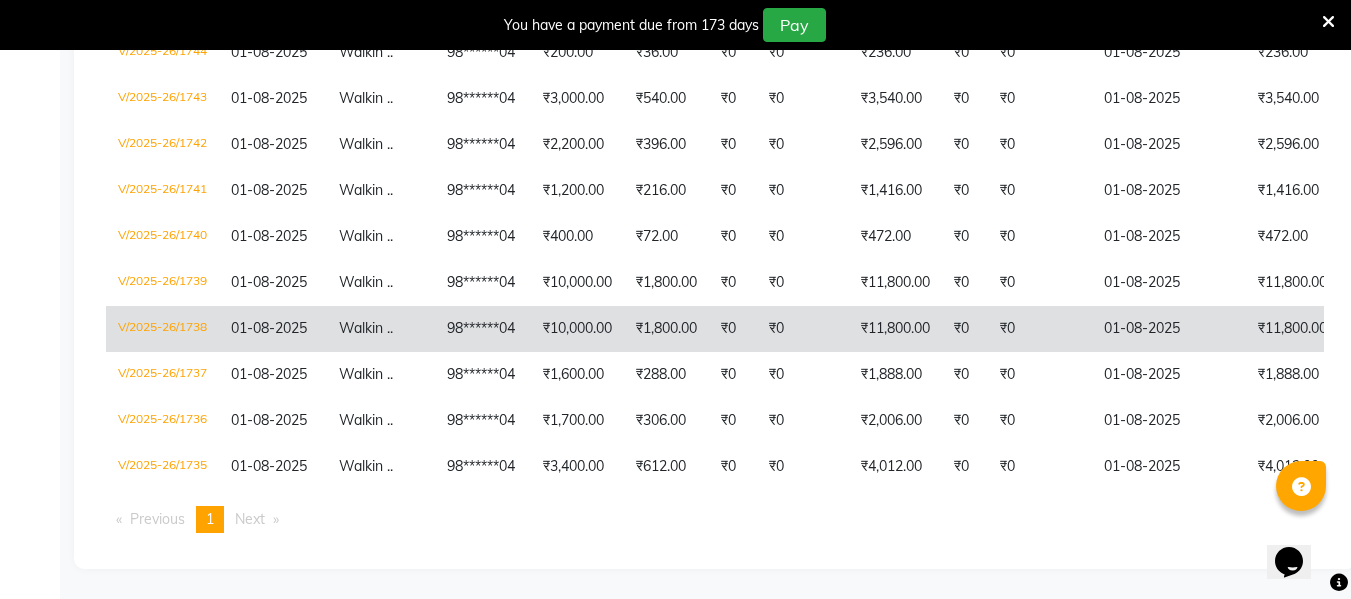 click on "₹11,800.00" 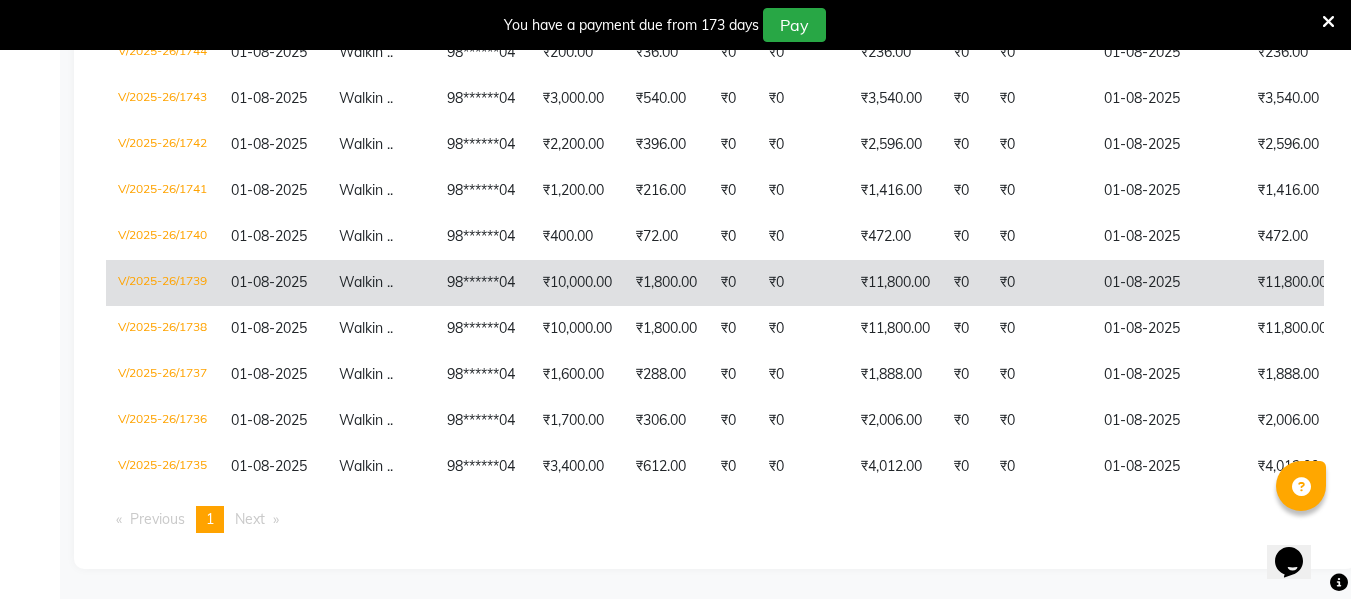 click on "₹0" 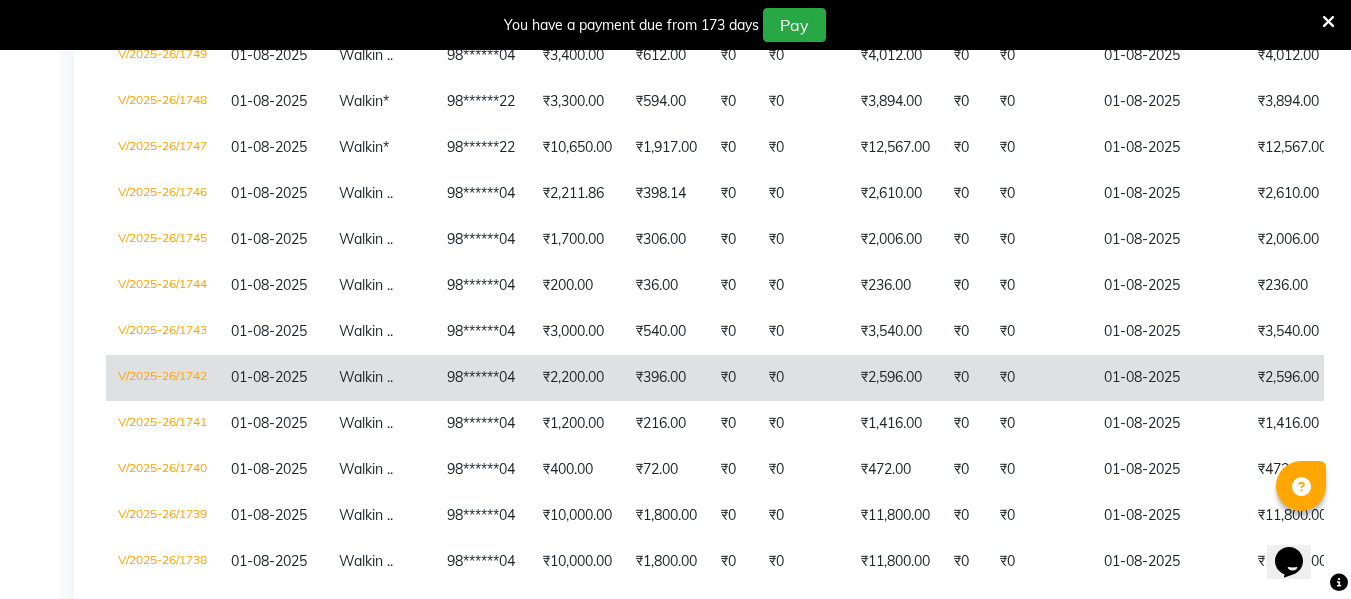 scroll, scrollTop: 640, scrollLeft: 0, axis: vertical 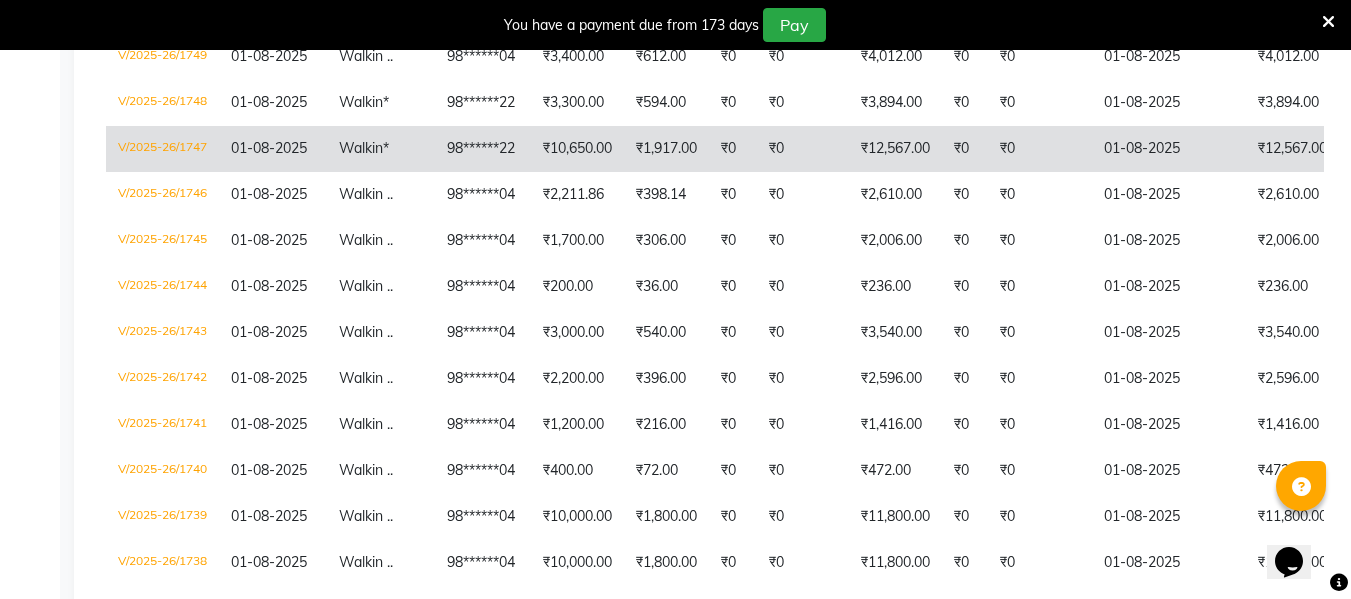 click on "₹12,567.00" 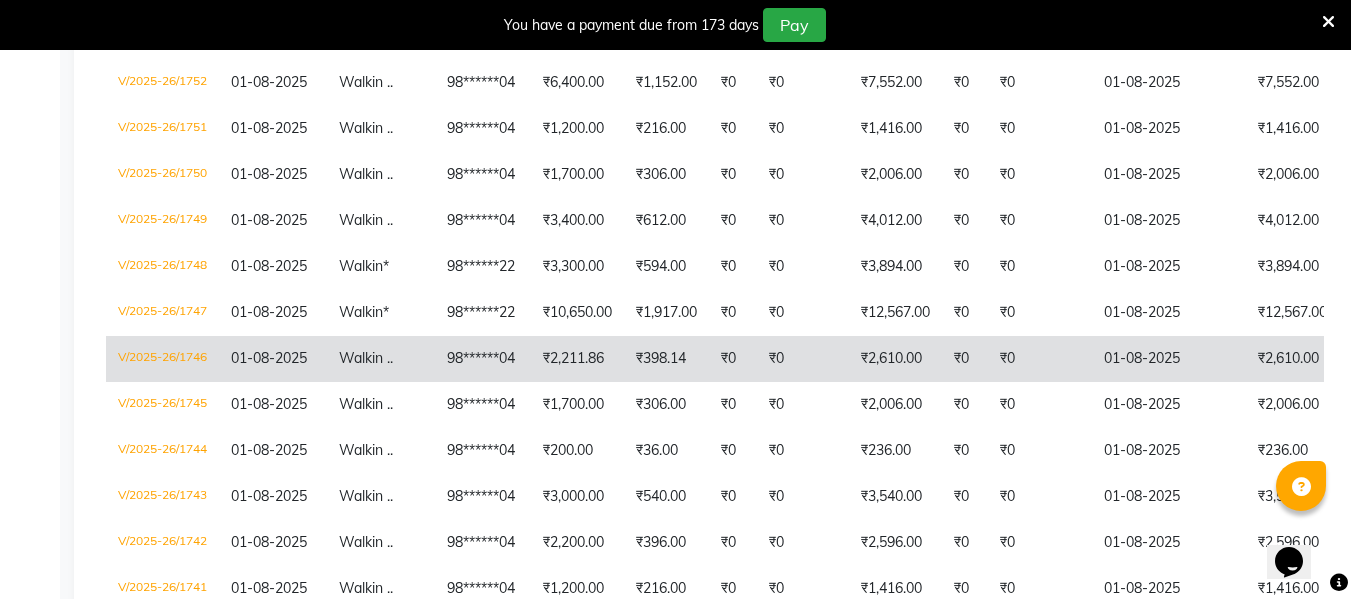 scroll, scrollTop: 475, scrollLeft: 0, axis: vertical 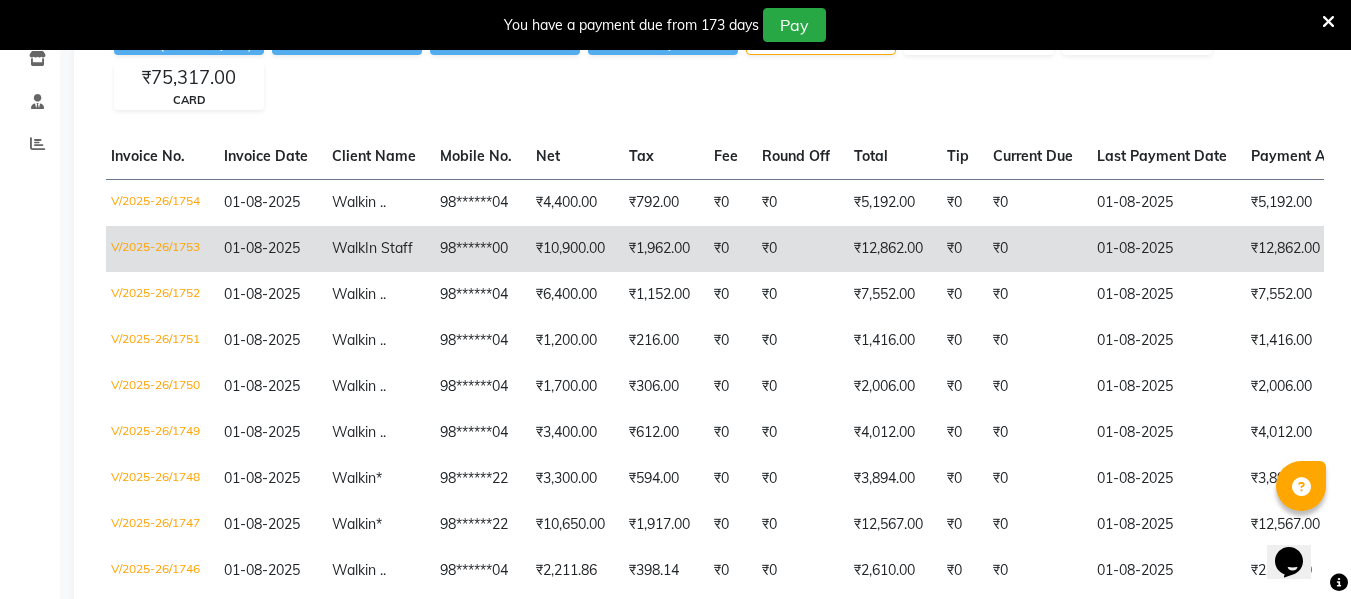 click on "₹12,862.00" 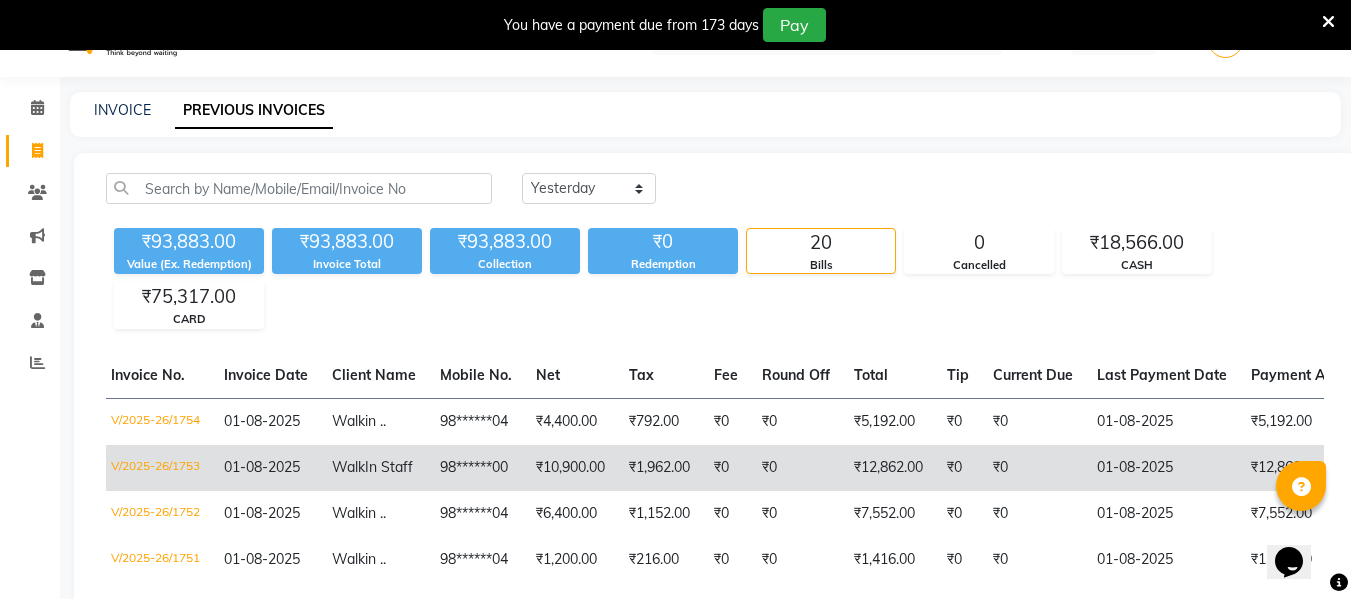 scroll, scrollTop: 0, scrollLeft: 0, axis: both 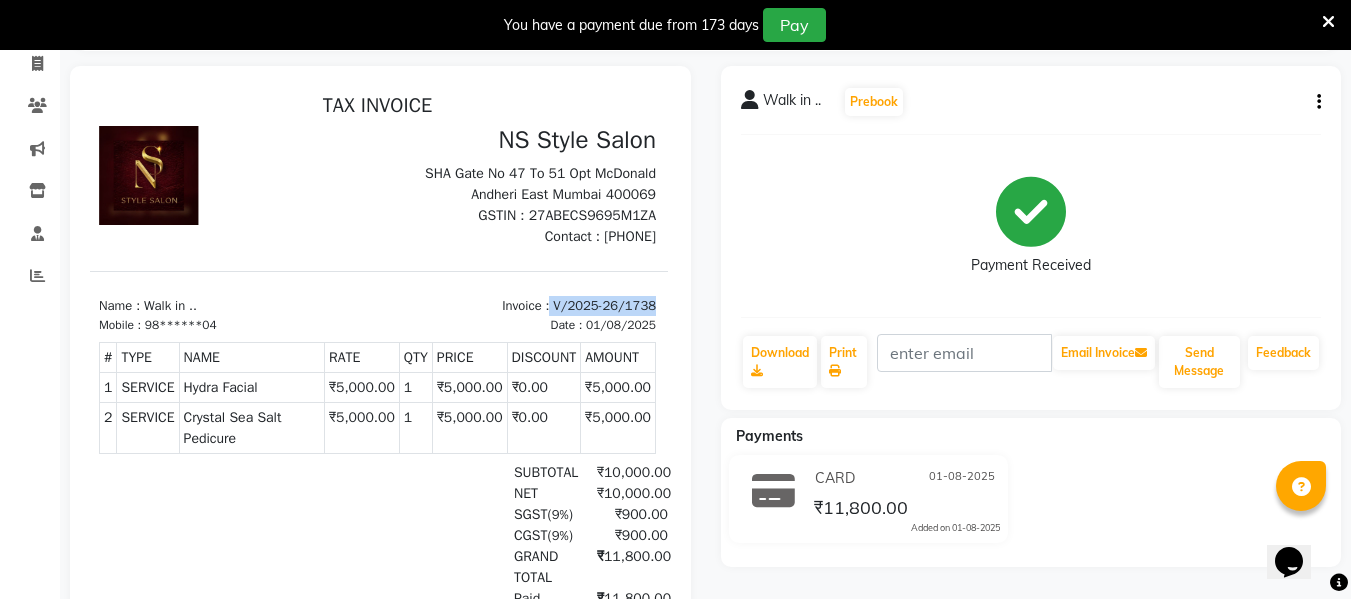 drag, startPoint x: 525, startPoint y: 303, endPoint x: 625, endPoint y: 294, distance: 100.40418 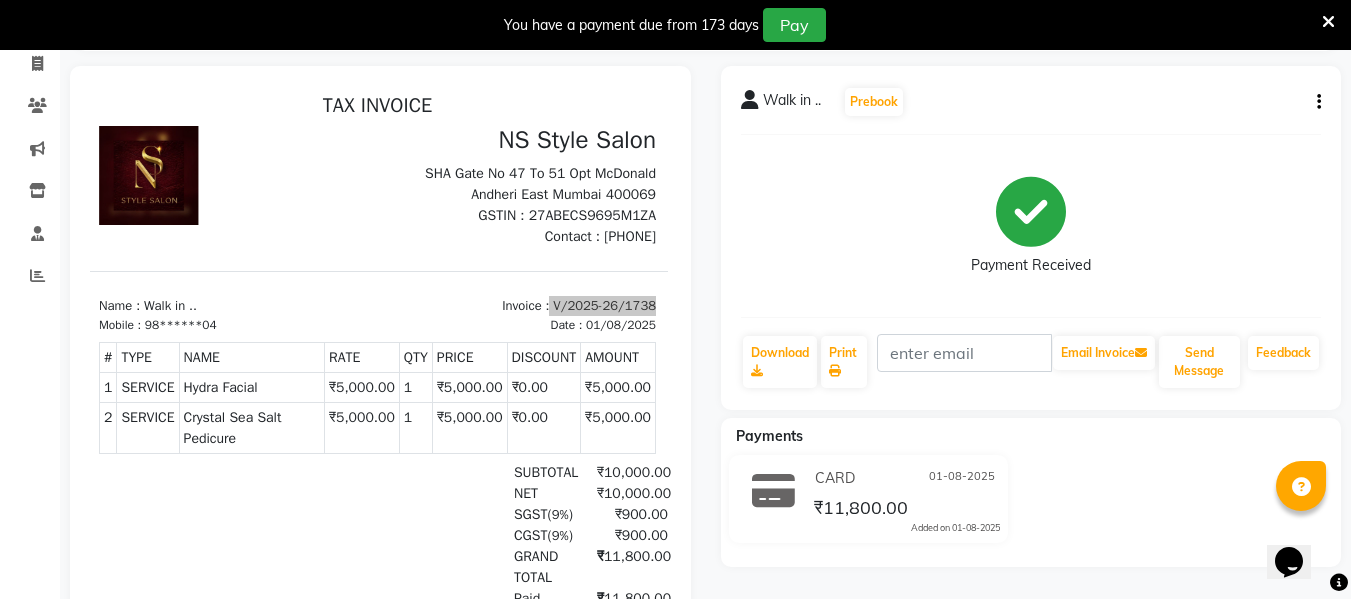 click at bounding box center [380, 380] 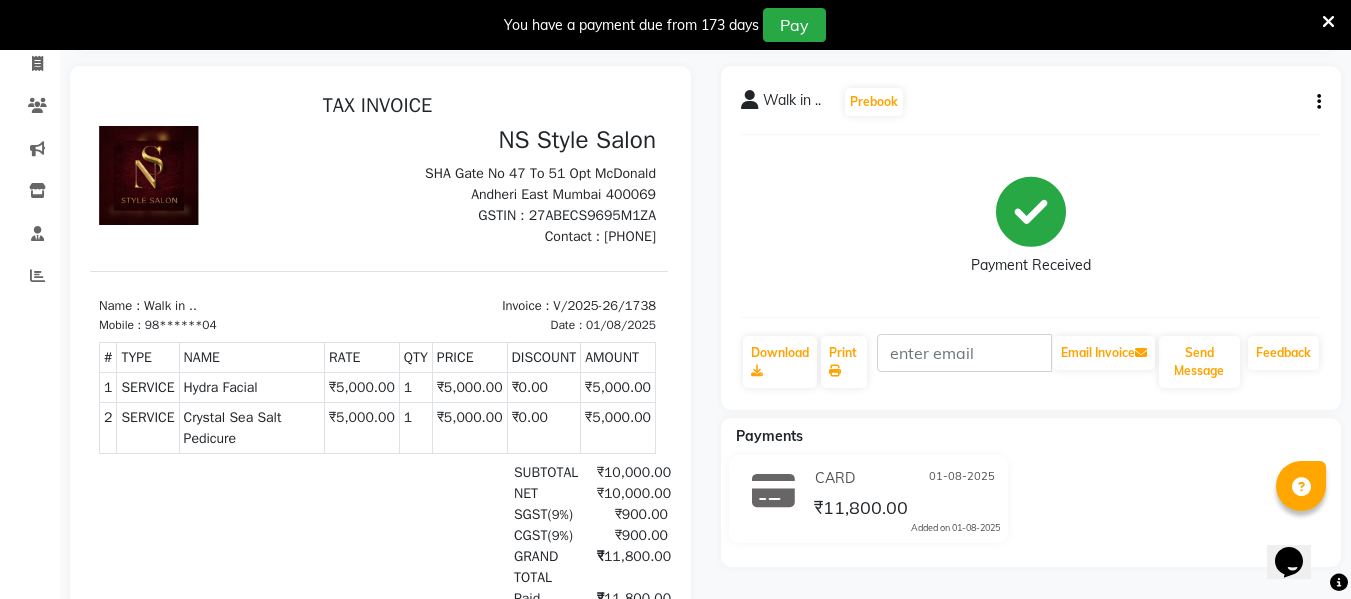 click on "₹10,000.00" at bounding box center [626, 493] 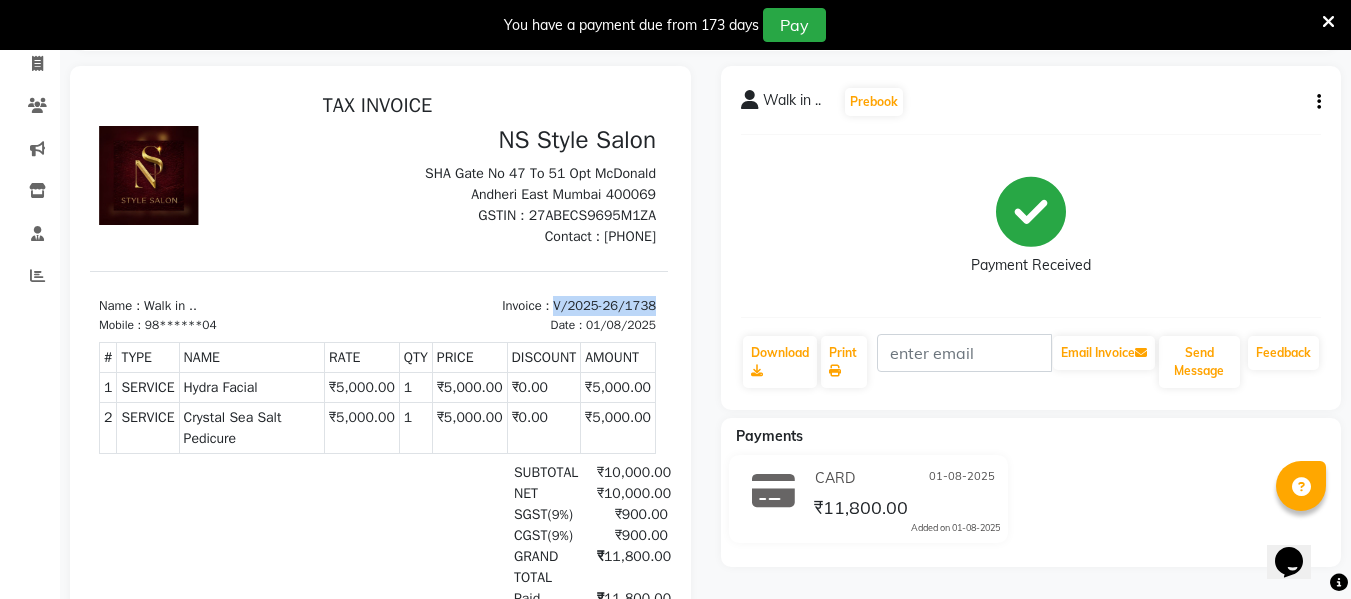drag, startPoint x: 526, startPoint y: 305, endPoint x: 631, endPoint y: 304, distance: 105.00476 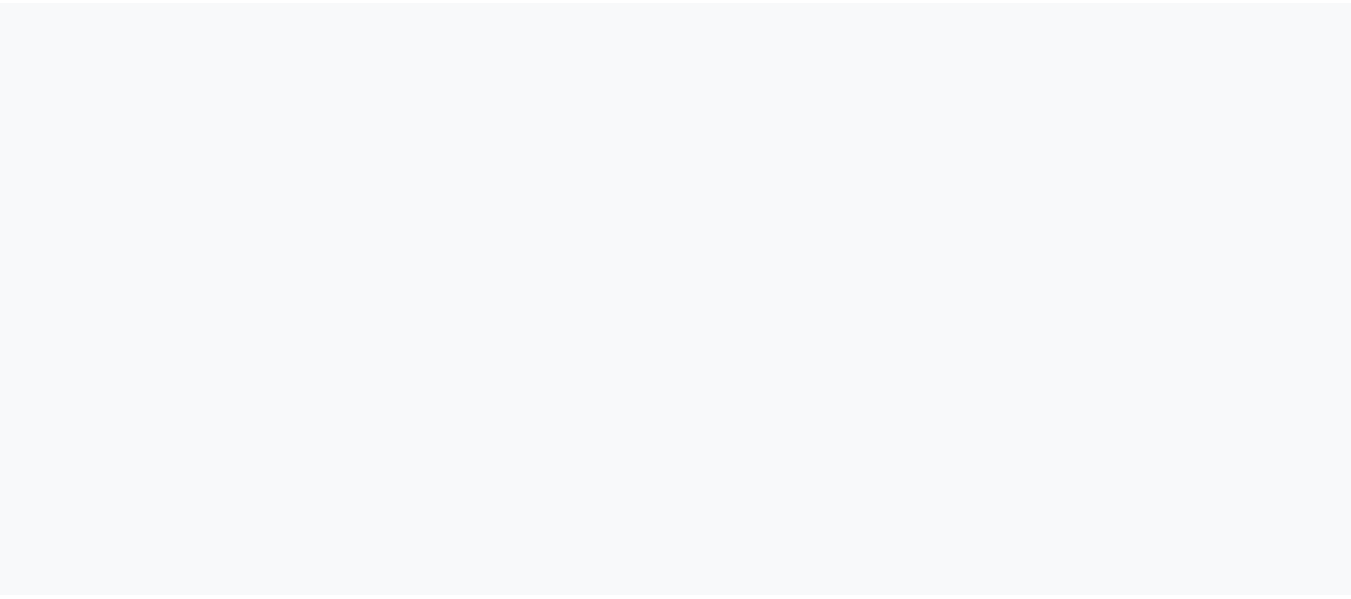 scroll, scrollTop: 0, scrollLeft: 0, axis: both 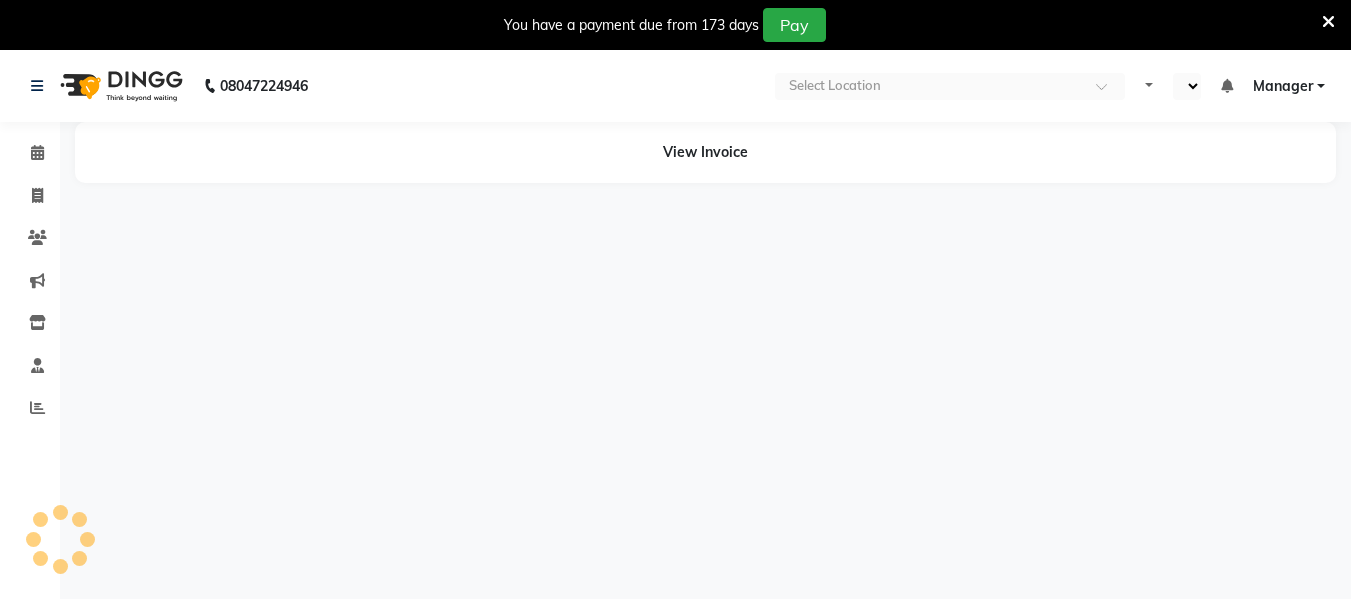 select on "en" 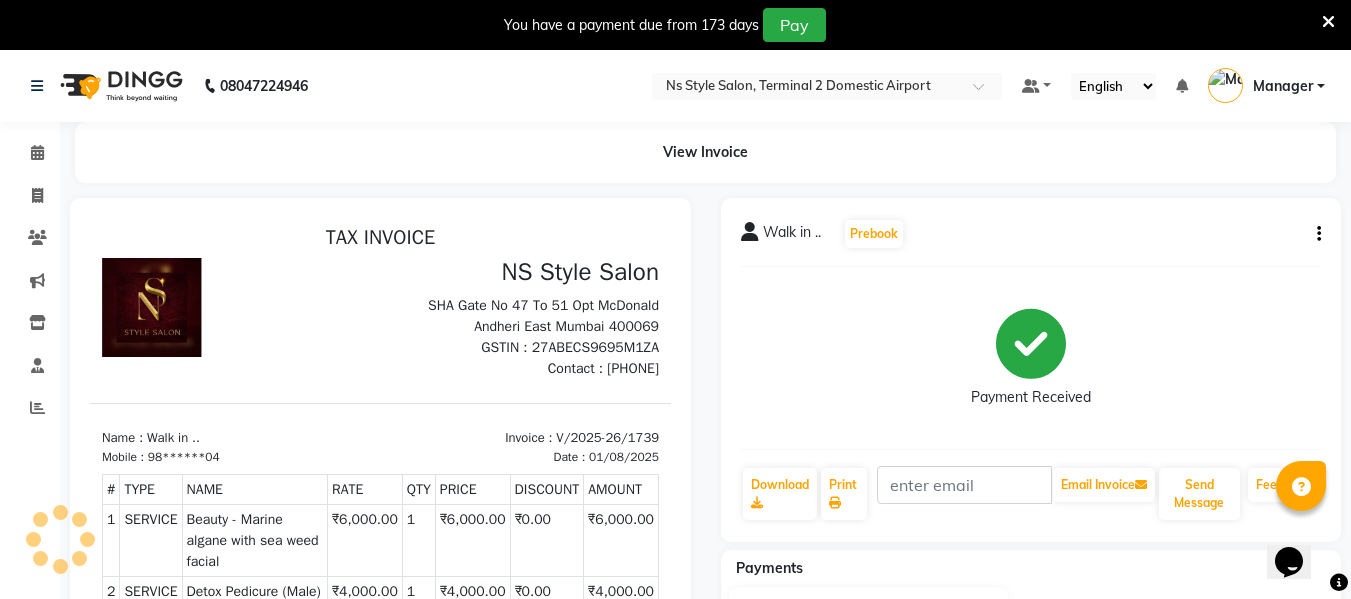 scroll, scrollTop: 0, scrollLeft: 0, axis: both 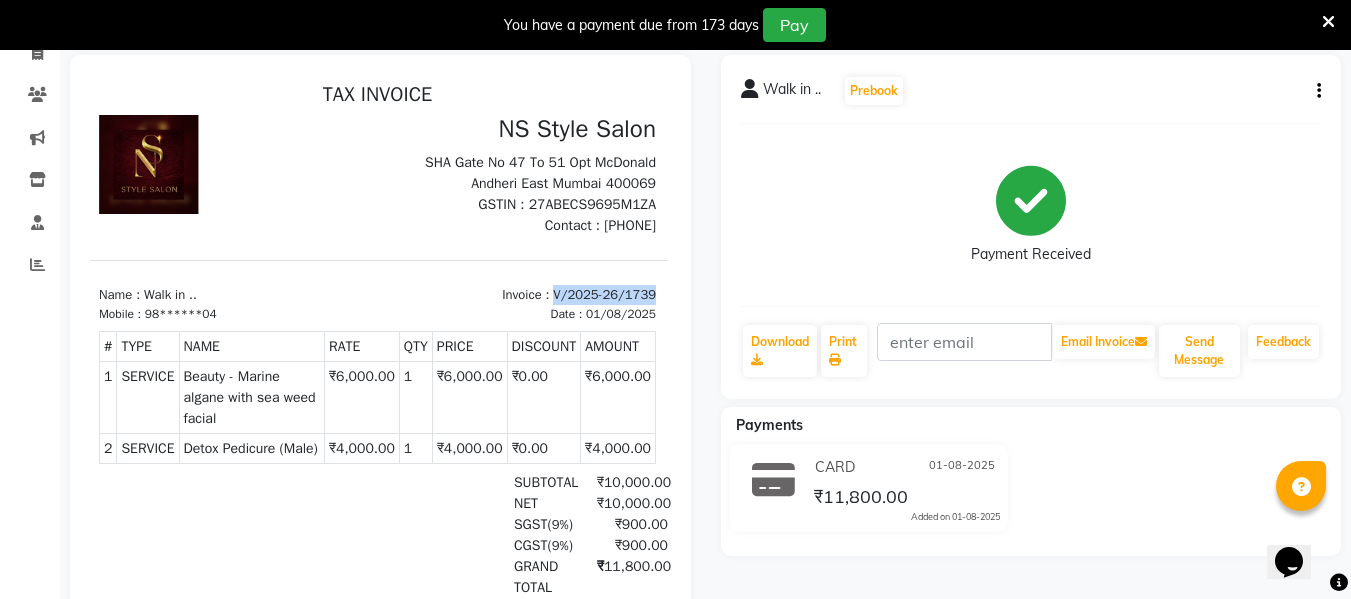 drag, startPoint x: 528, startPoint y: 295, endPoint x: 630, endPoint y: 290, distance: 102.122475 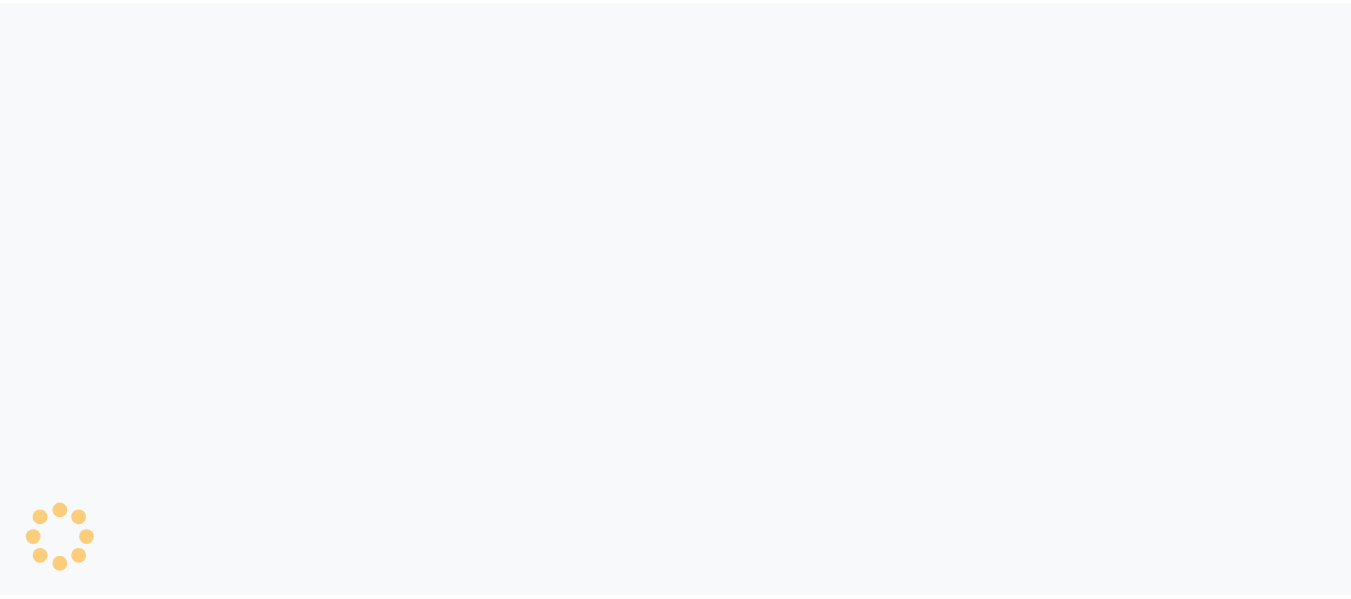scroll, scrollTop: 0, scrollLeft: 0, axis: both 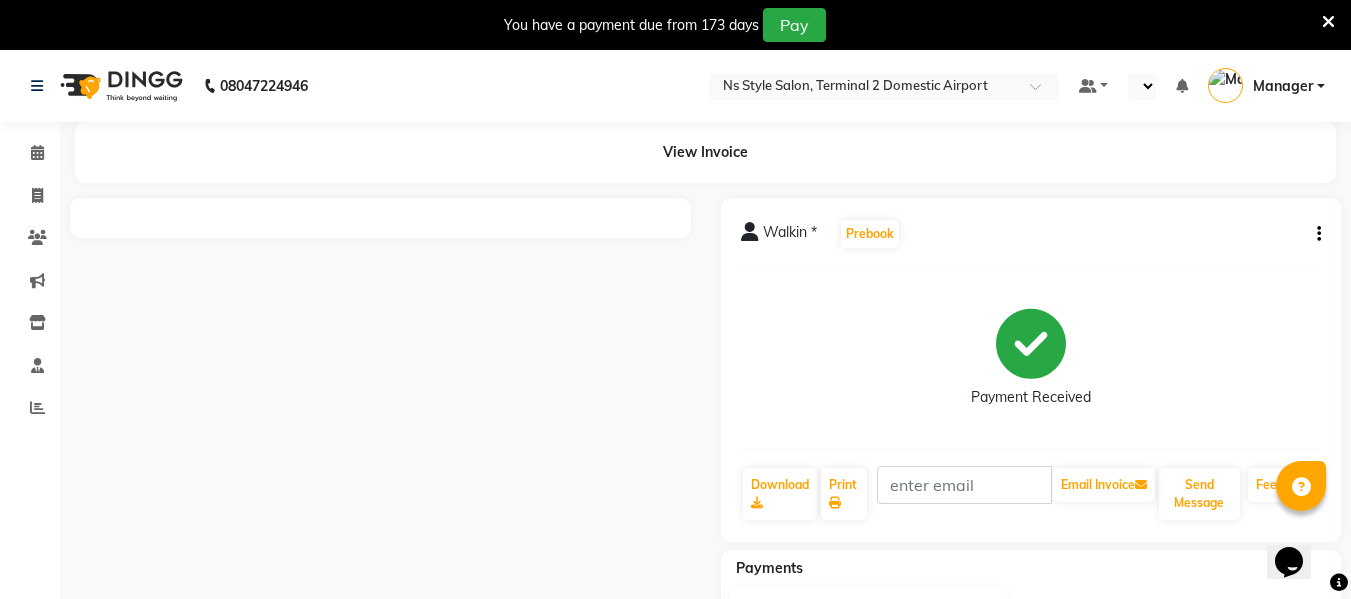 select on "en" 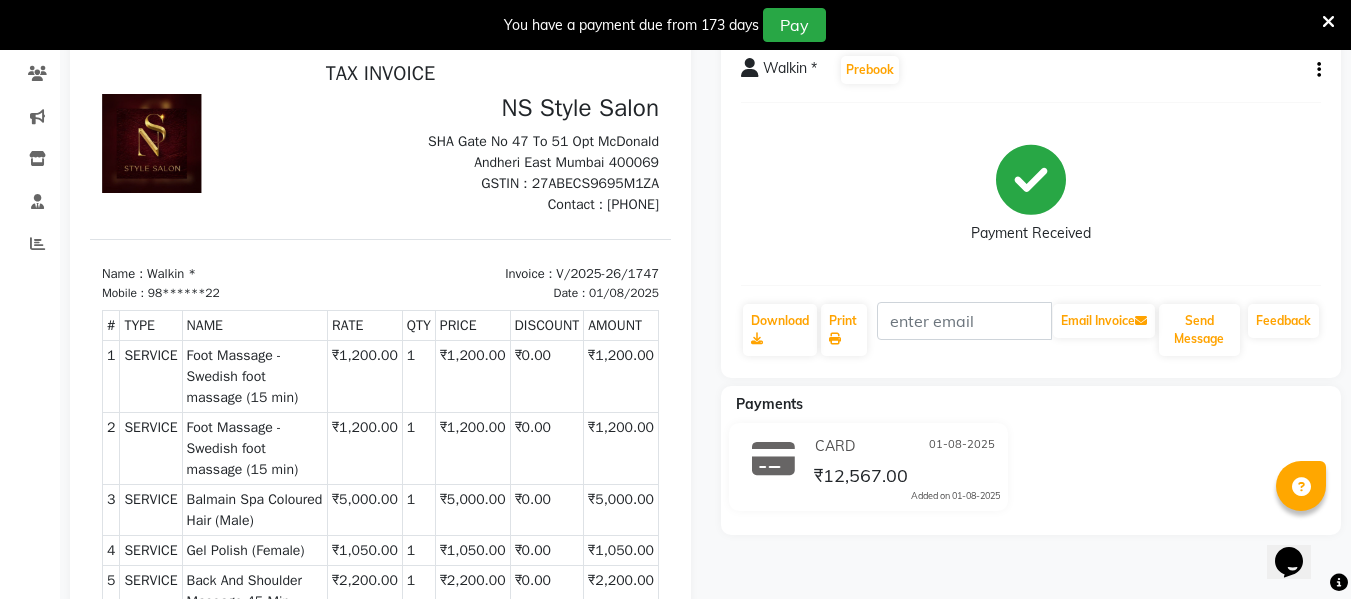 scroll, scrollTop: 165, scrollLeft: 0, axis: vertical 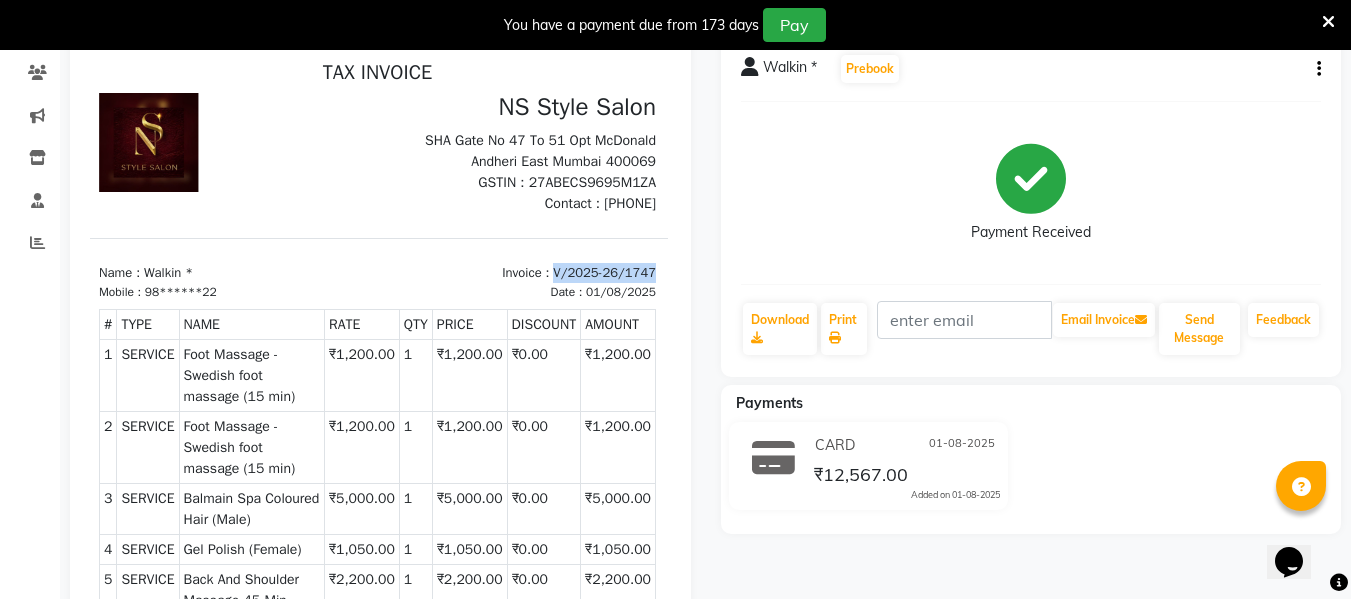 drag, startPoint x: 530, startPoint y: 272, endPoint x: 628, endPoint y: 260, distance: 98.731964 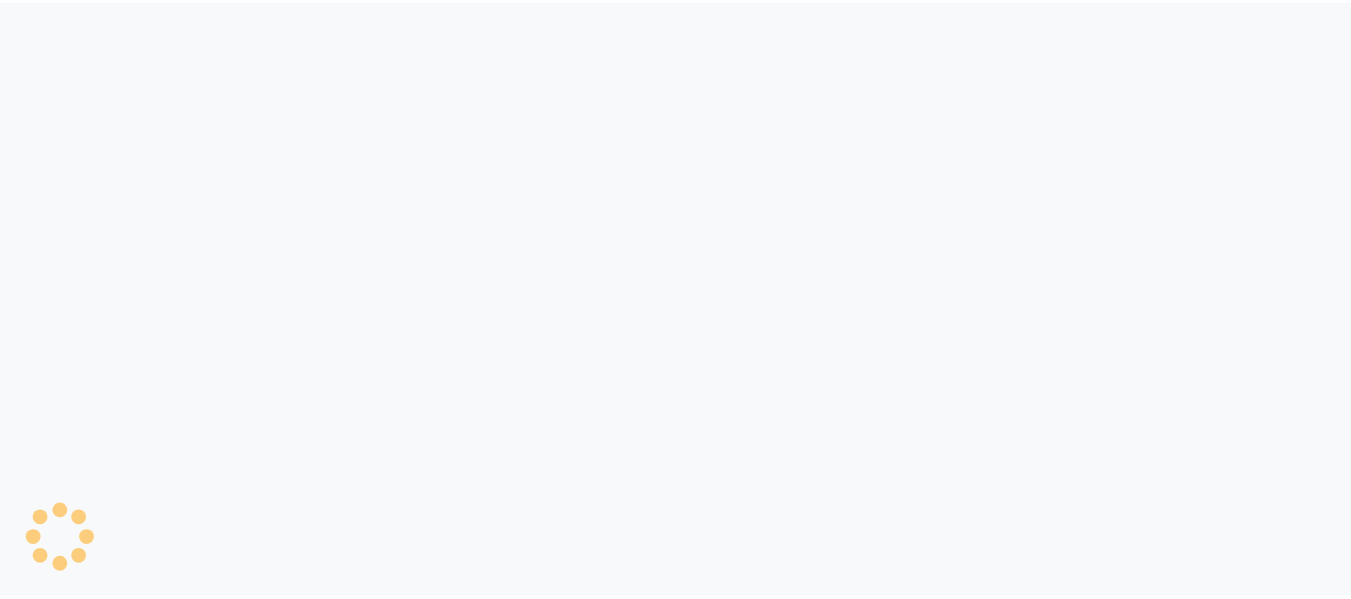 scroll, scrollTop: 0, scrollLeft: 0, axis: both 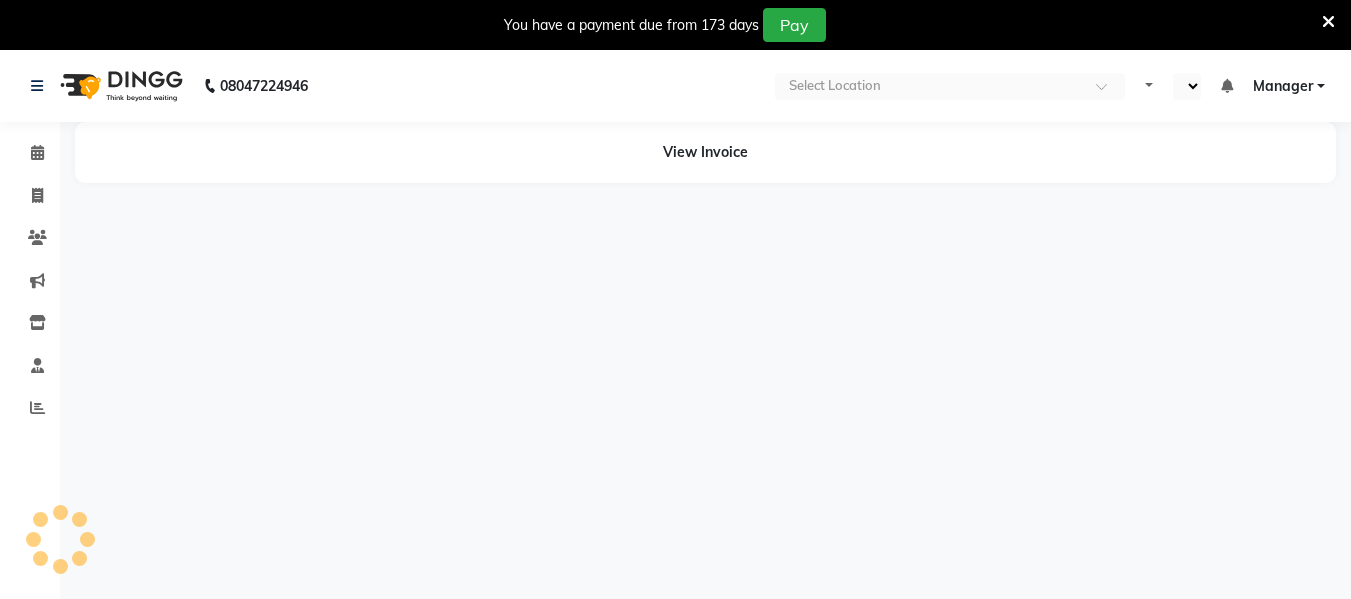 select on "en" 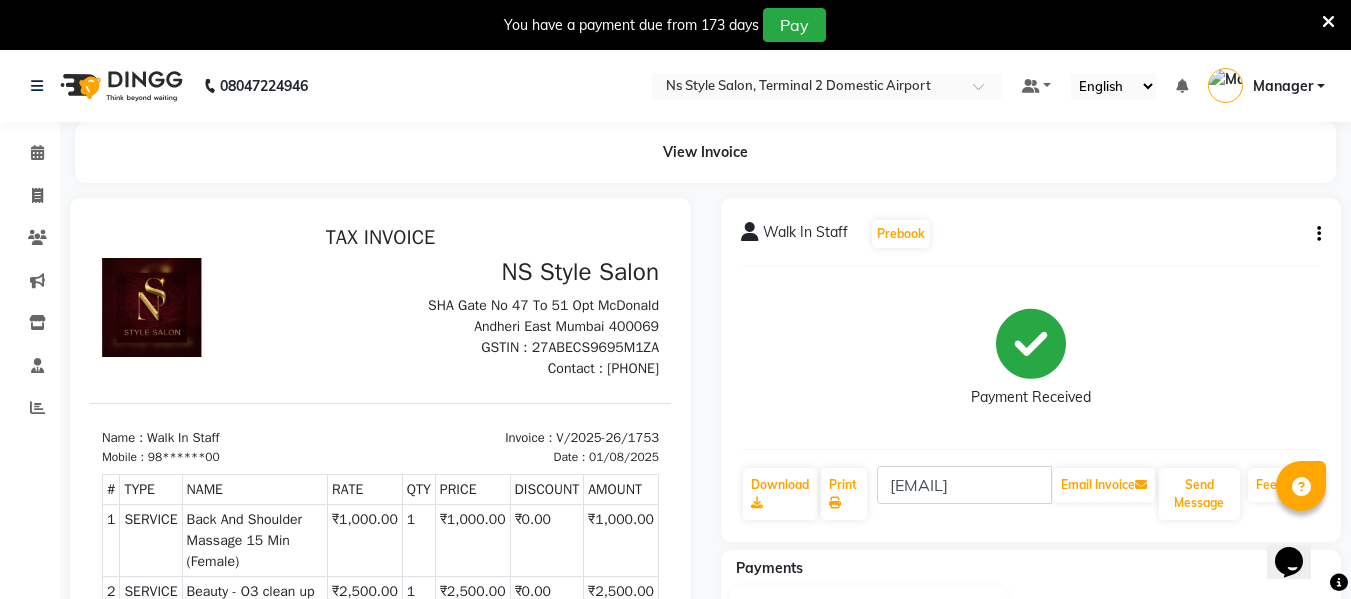 scroll, scrollTop: 0, scrollLeft: 0, axis: both 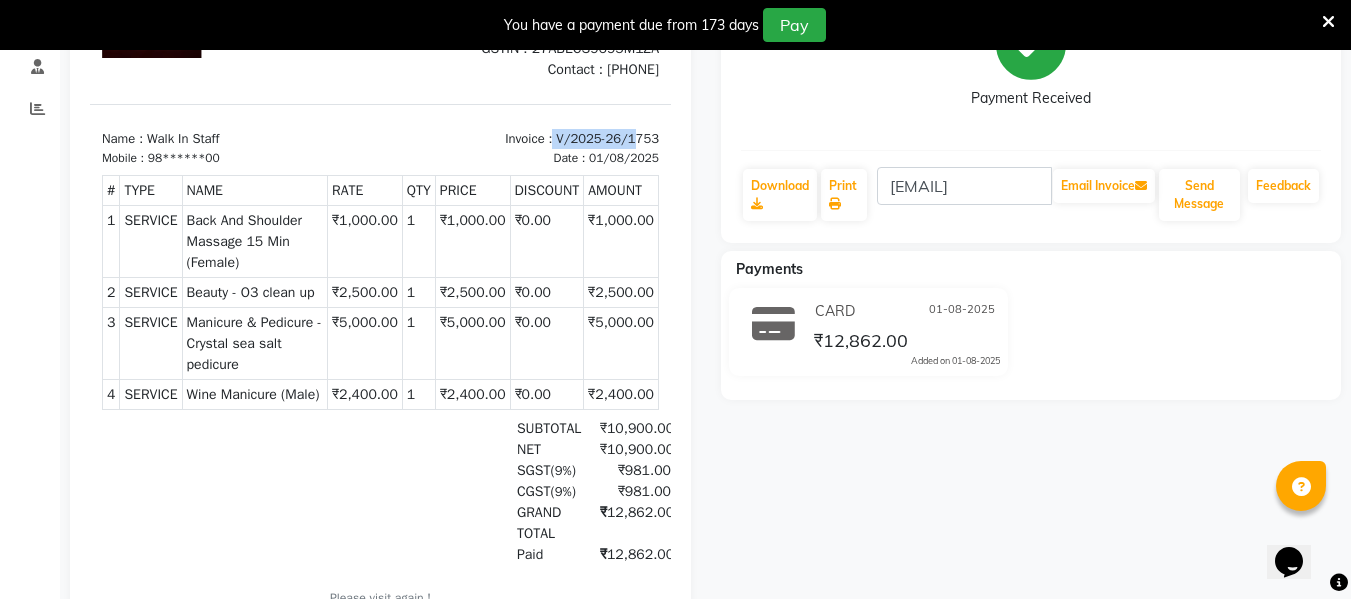 drag, startPoint x: 526, startPoint y: 137, endPoint x: 609, endPoint y: 139, distance: 83.02409 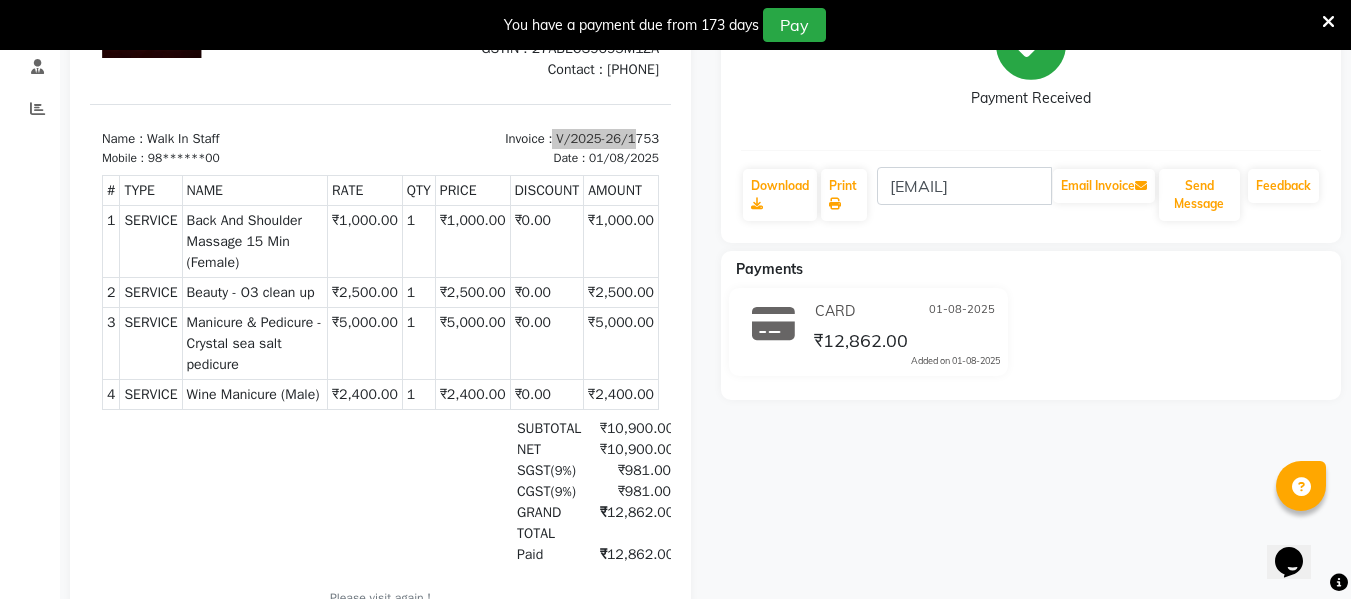 click at bounding box center (380, 296) 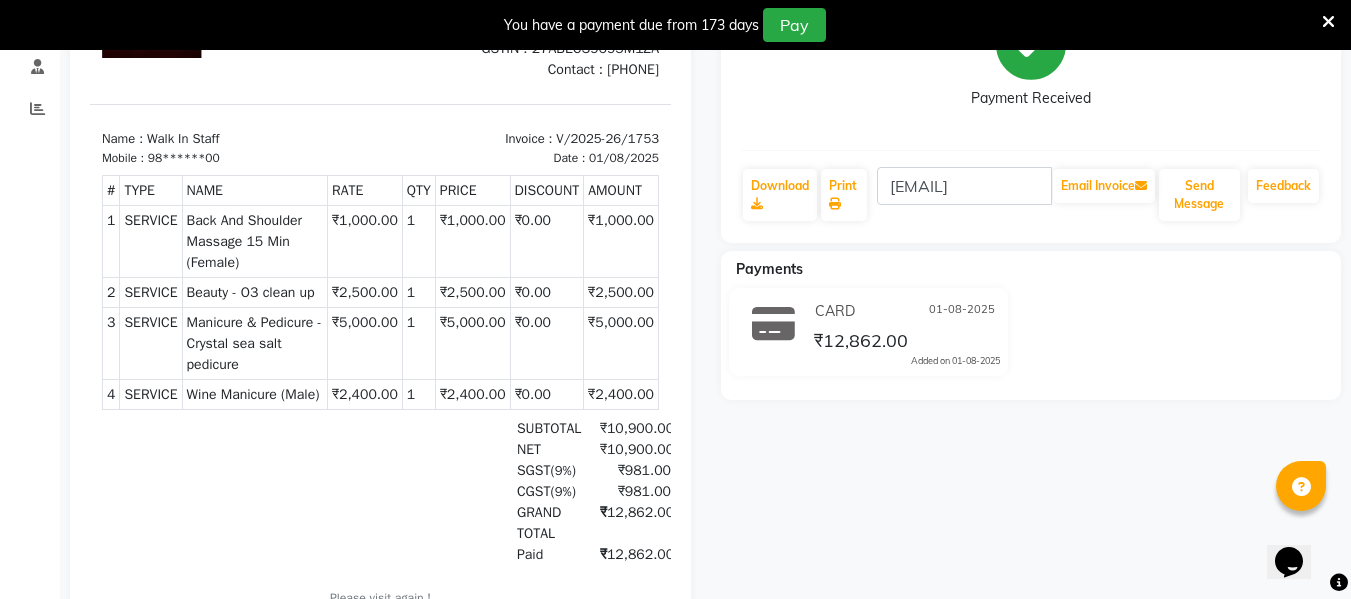 click on "₹1,000.00" at bounding box center (621, 241) 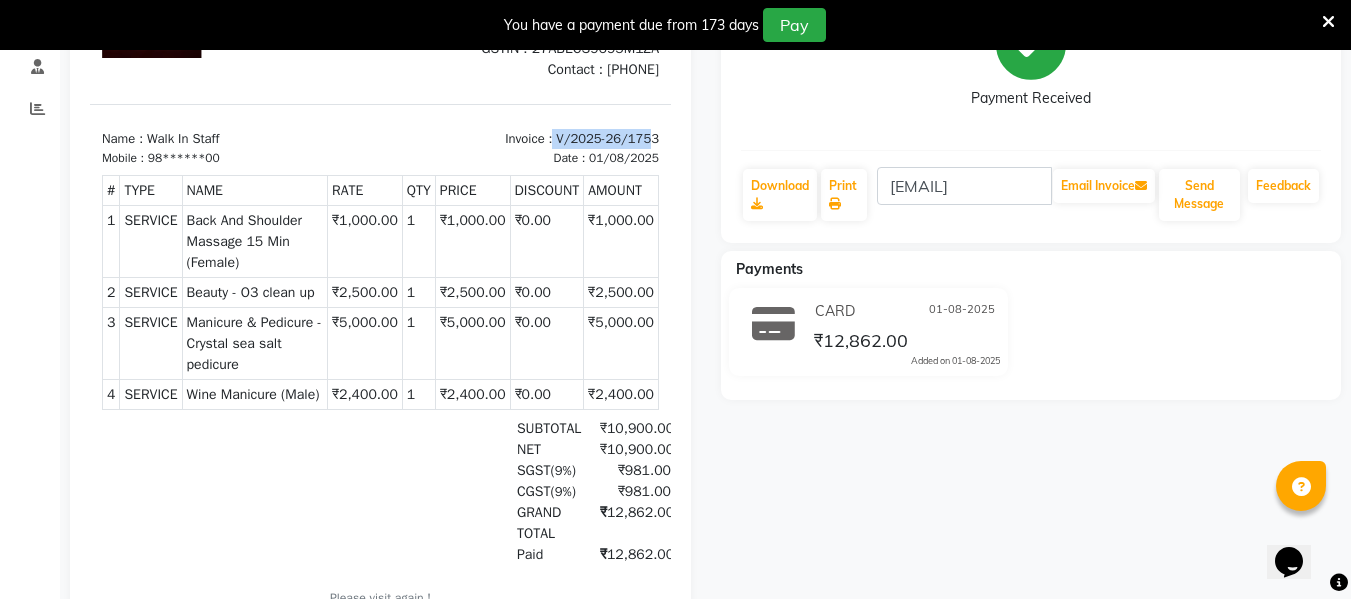 scroll, scrollTop: 0, scrollLeft: 5, axis: horizontal 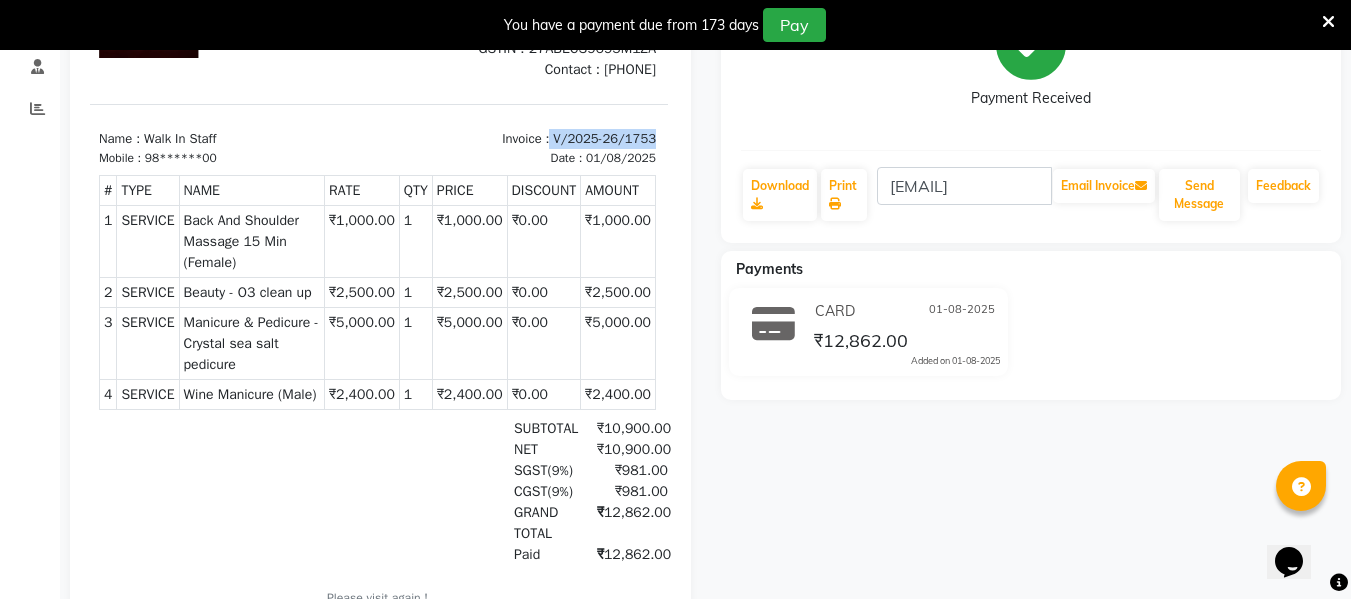 drag, startPoint x: 526, startPoint y: 136, endPoint x: 630, endPoint y: 144, distance: 104.307236 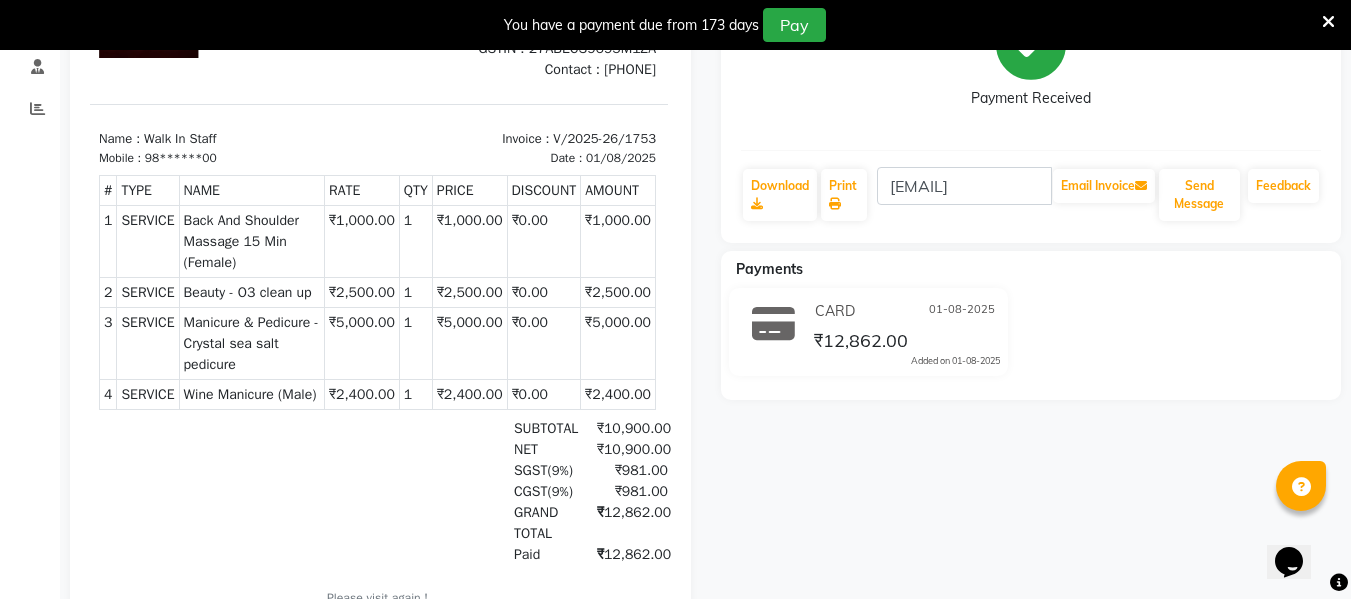 click on "AMOUNT" at bounding box center (618, 190) 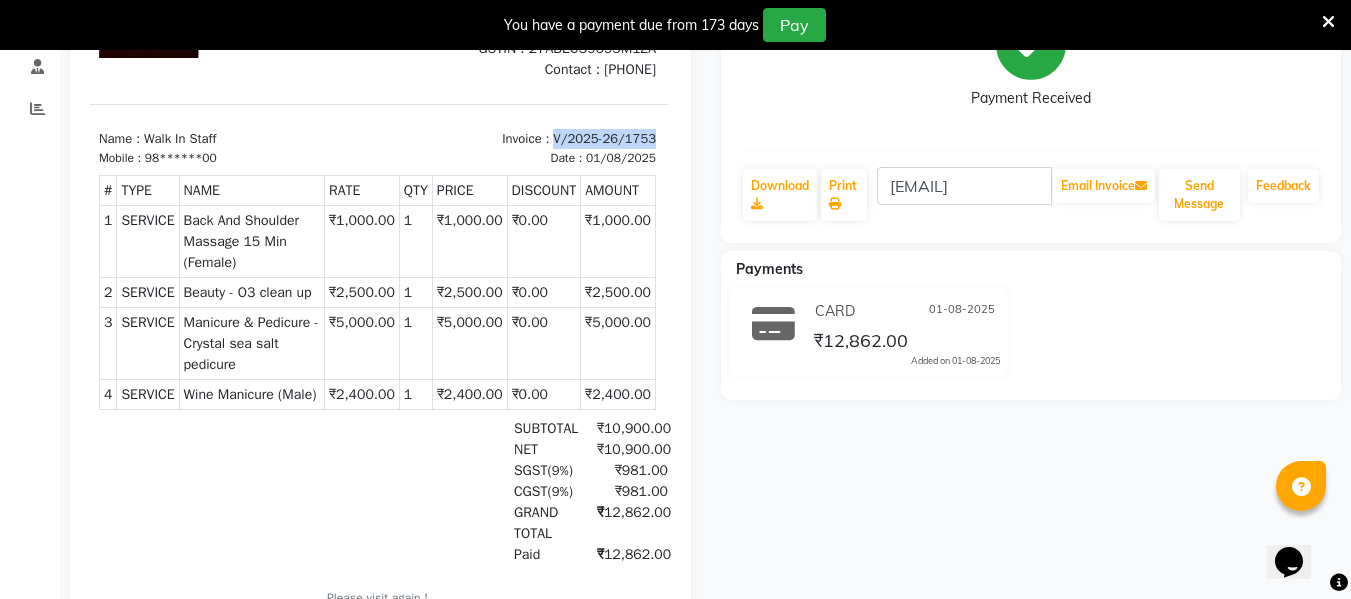 drag, startPoint x: 524, startPoint y: 135, endPoint x: 626, endPoint y: 139, distance: 102.0784 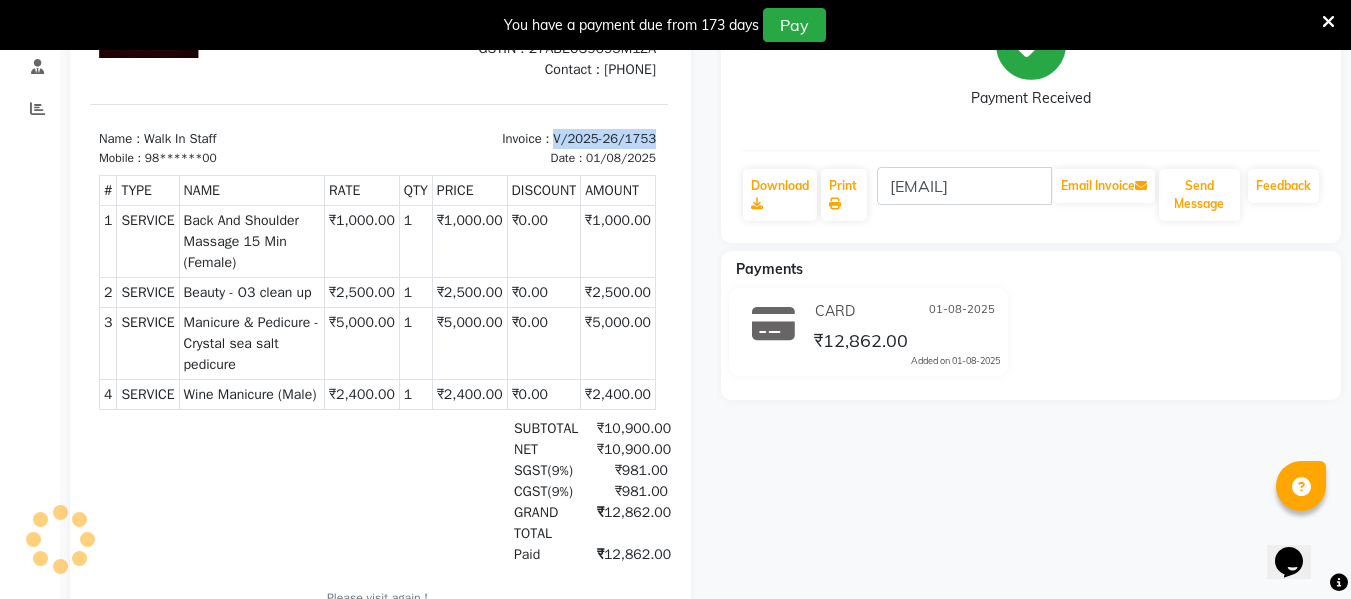 copy on "V/2025-26/1753" 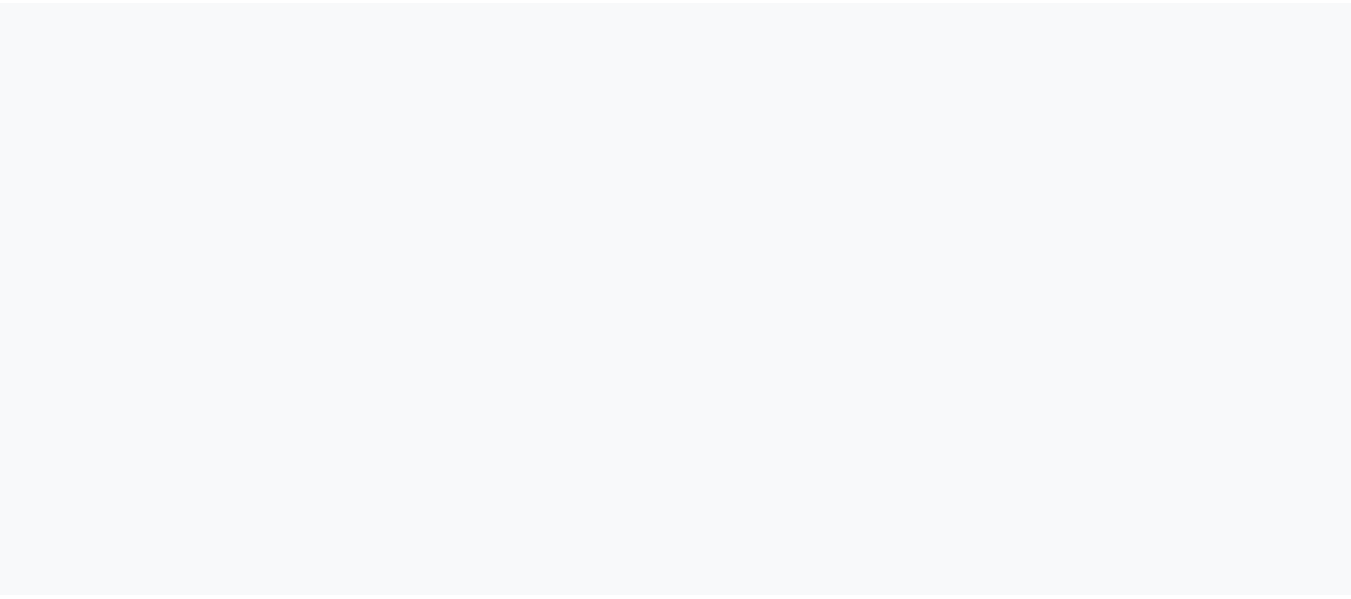 scroll, scrollTop: 0, scrollLeft: 0, axis: both 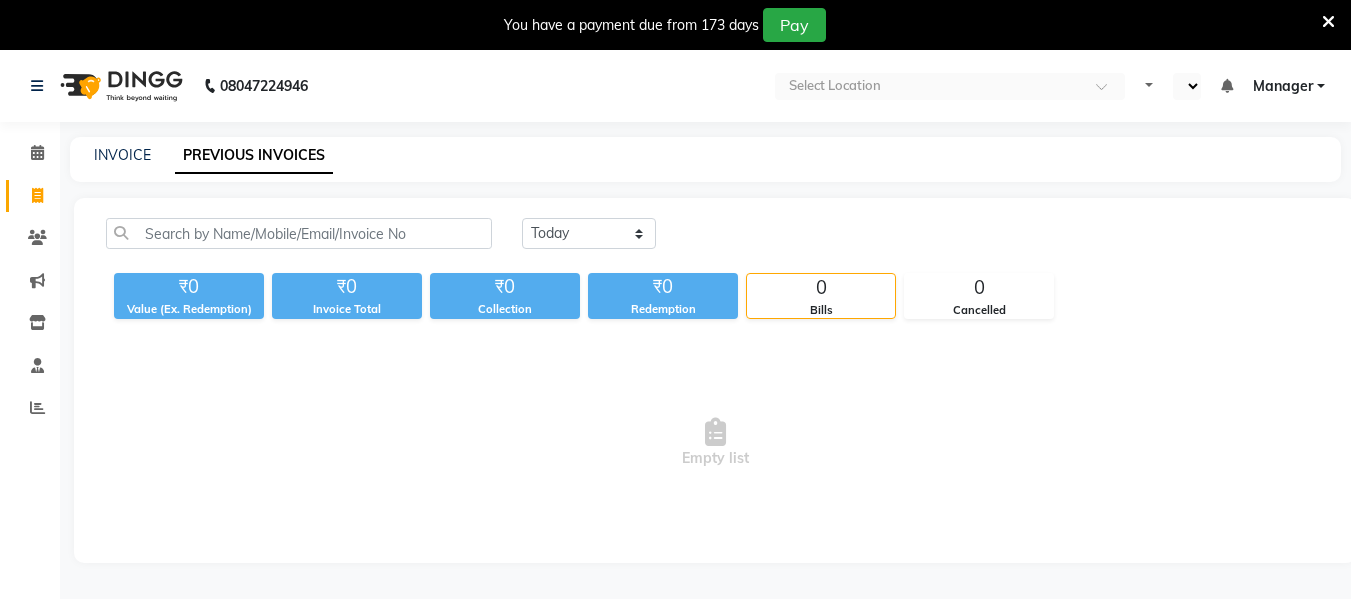 select on "en" 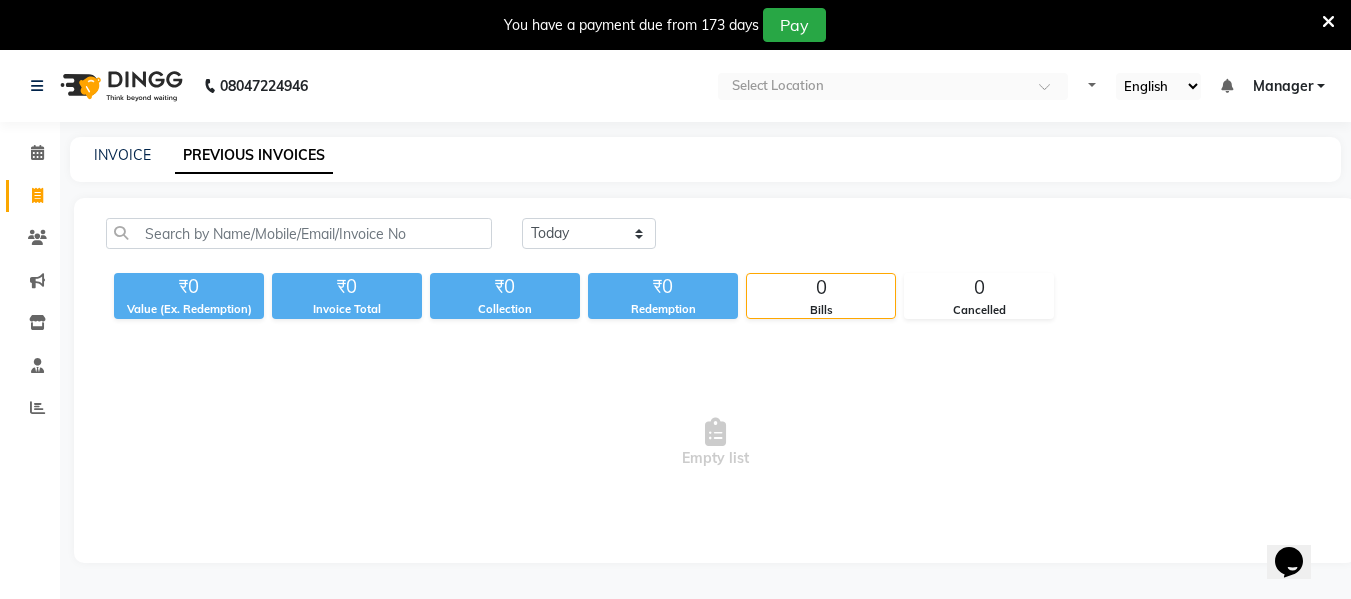 scroll, scrollTop: 0, scrollLeft: 0, axis: both 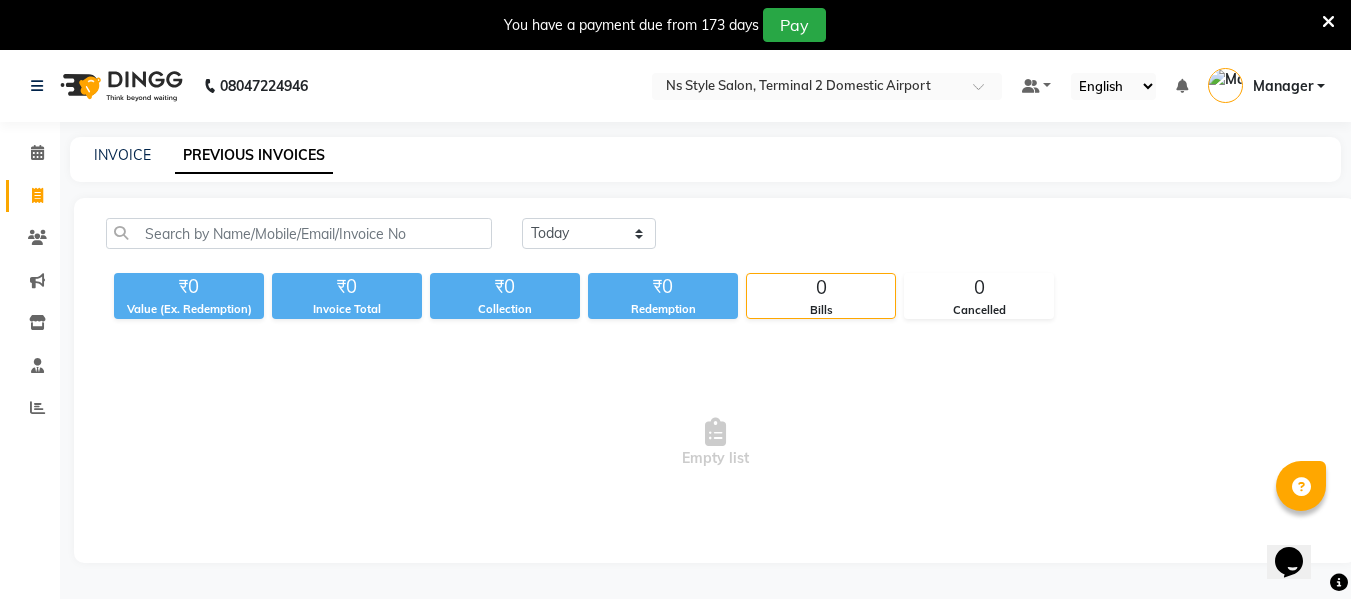click on "Empty list" at bounding box center [715, 443] 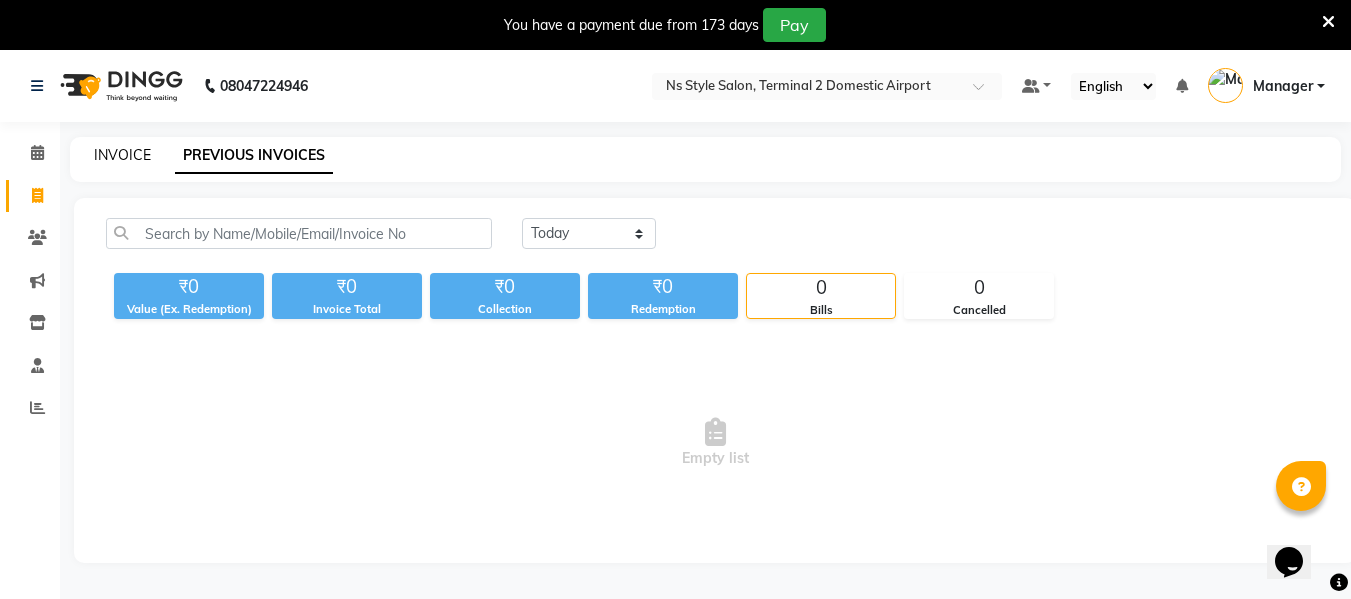 click on "INVOICE" 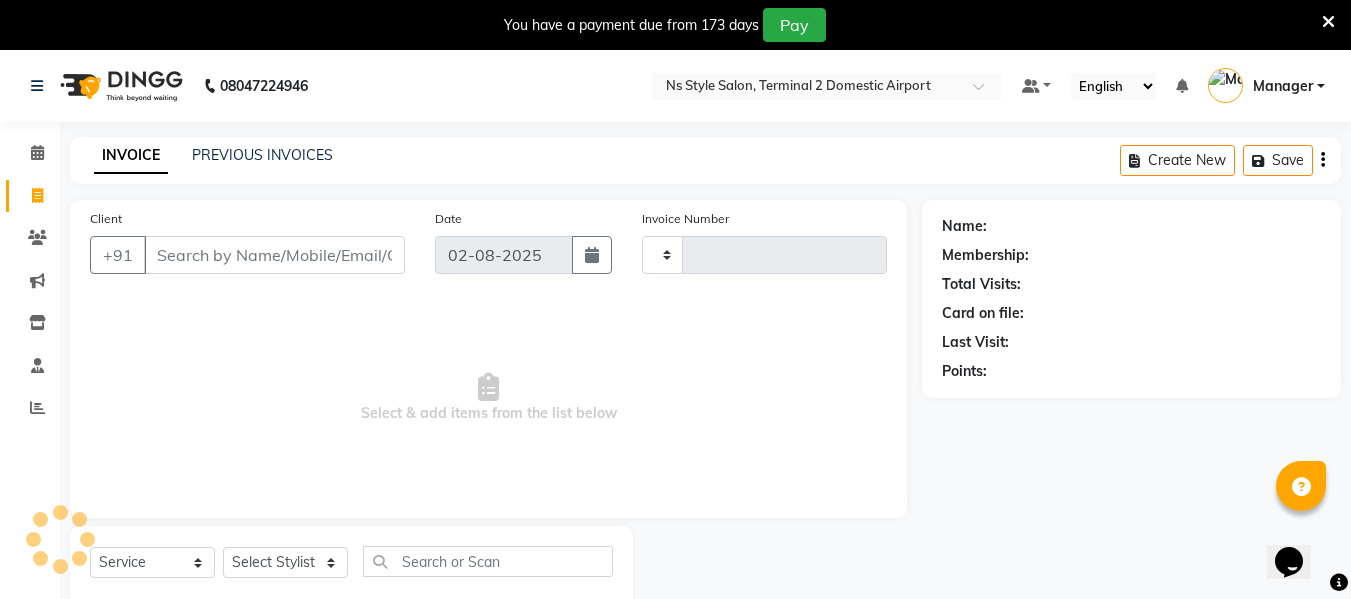 scroll, scrollTop: 52, scrollLeft: 0, axis: vertical 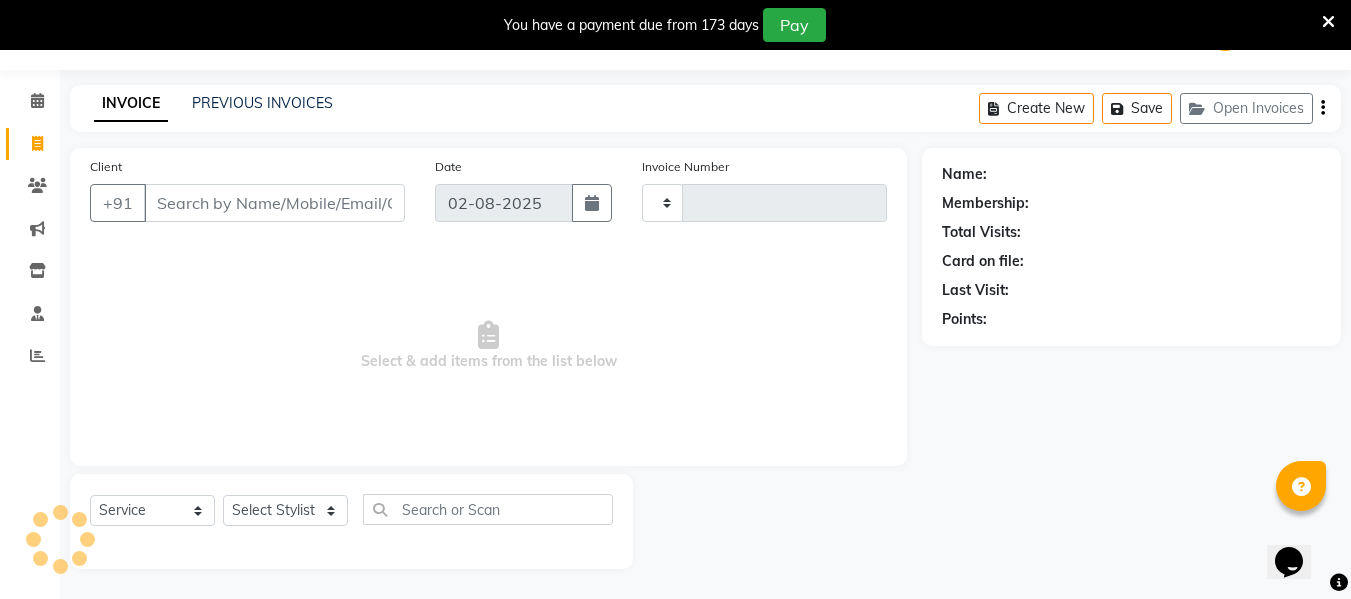 type on "1757" 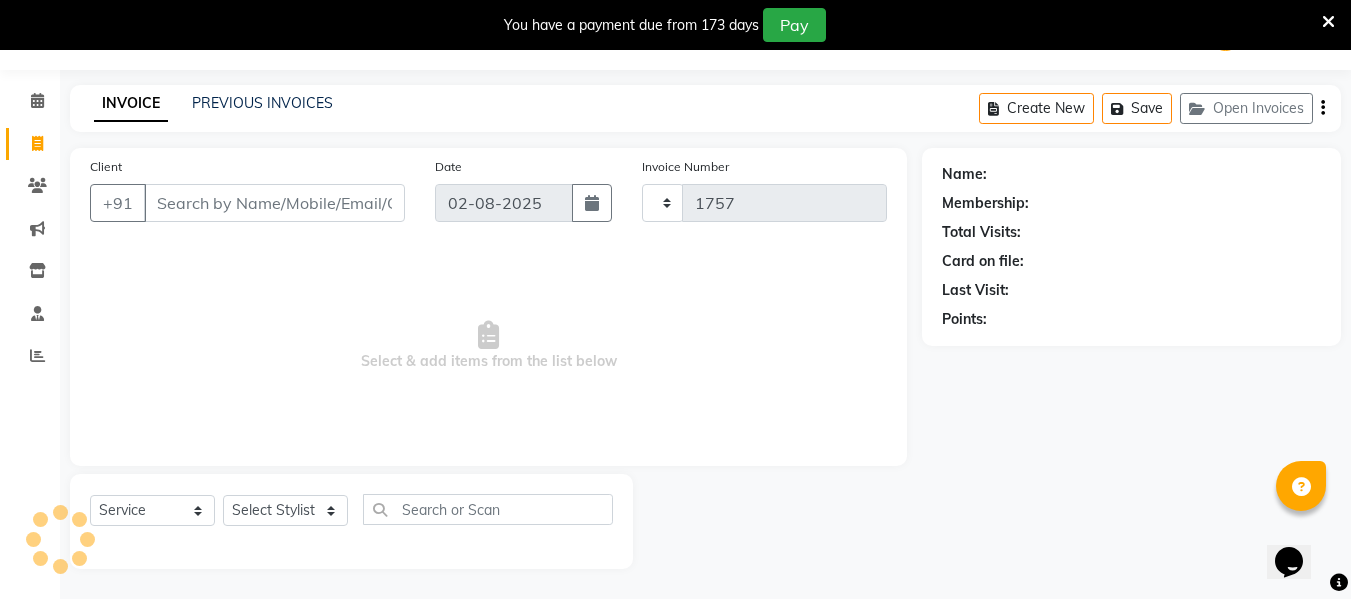 select on "5661" 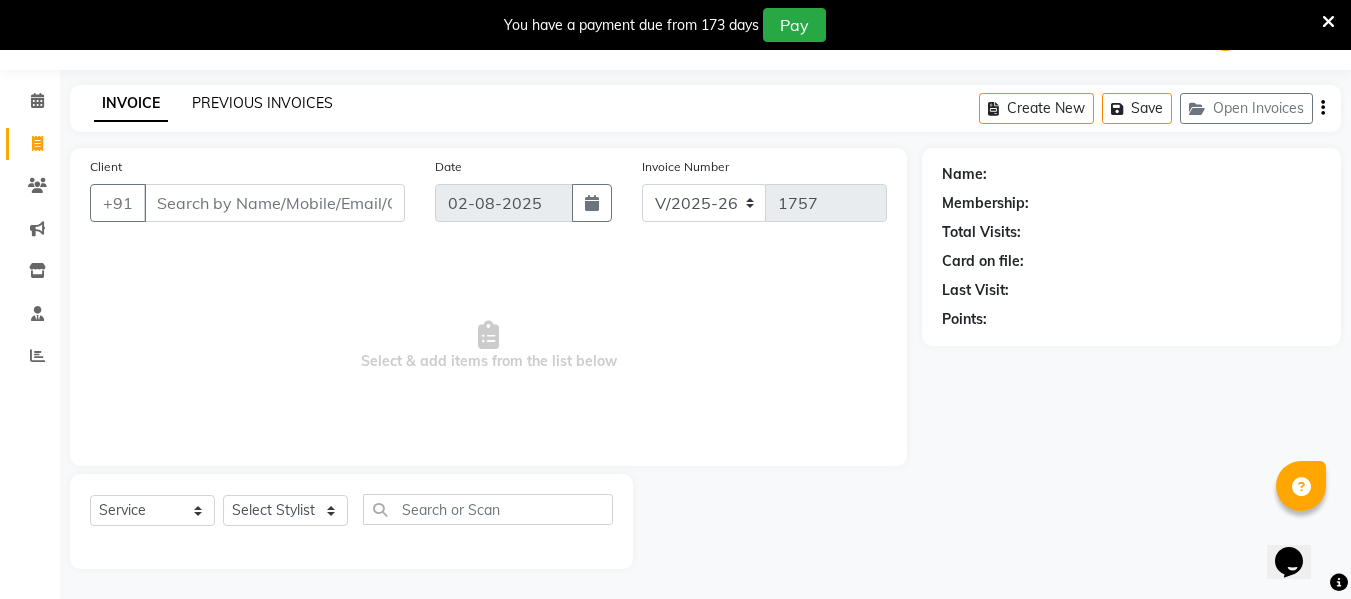 click on "PREVIOUS INVOICES" 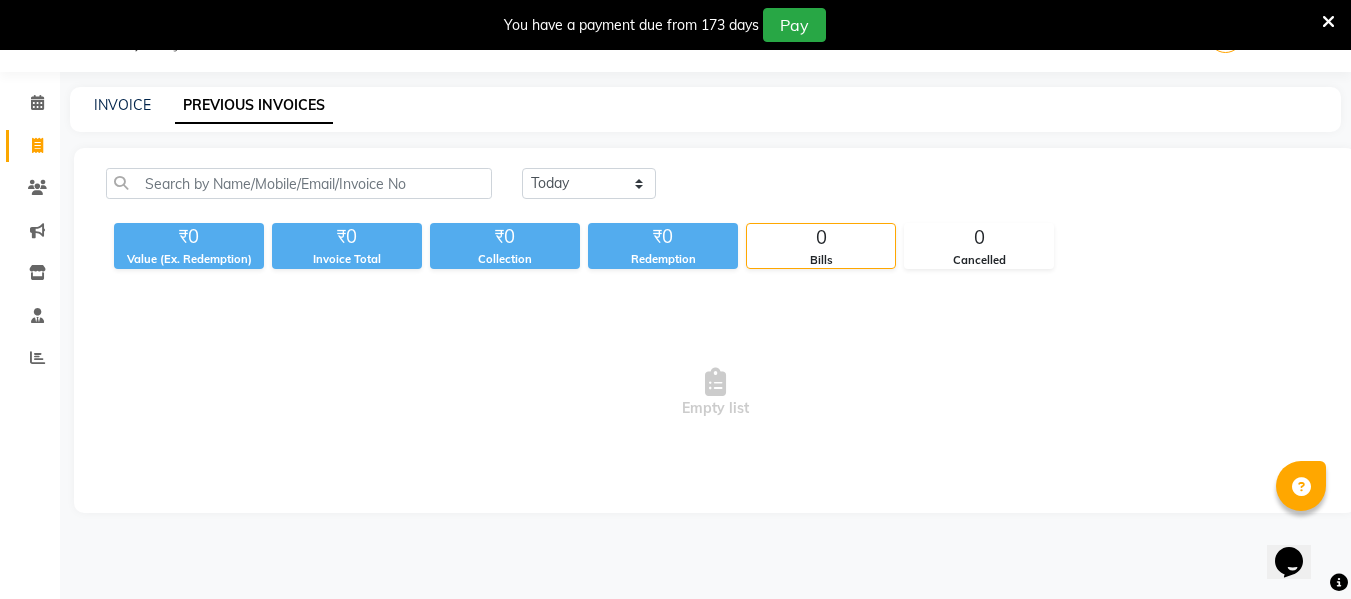 scroll, scrollTop: 50, scrollLeft: 0, axis: vertical 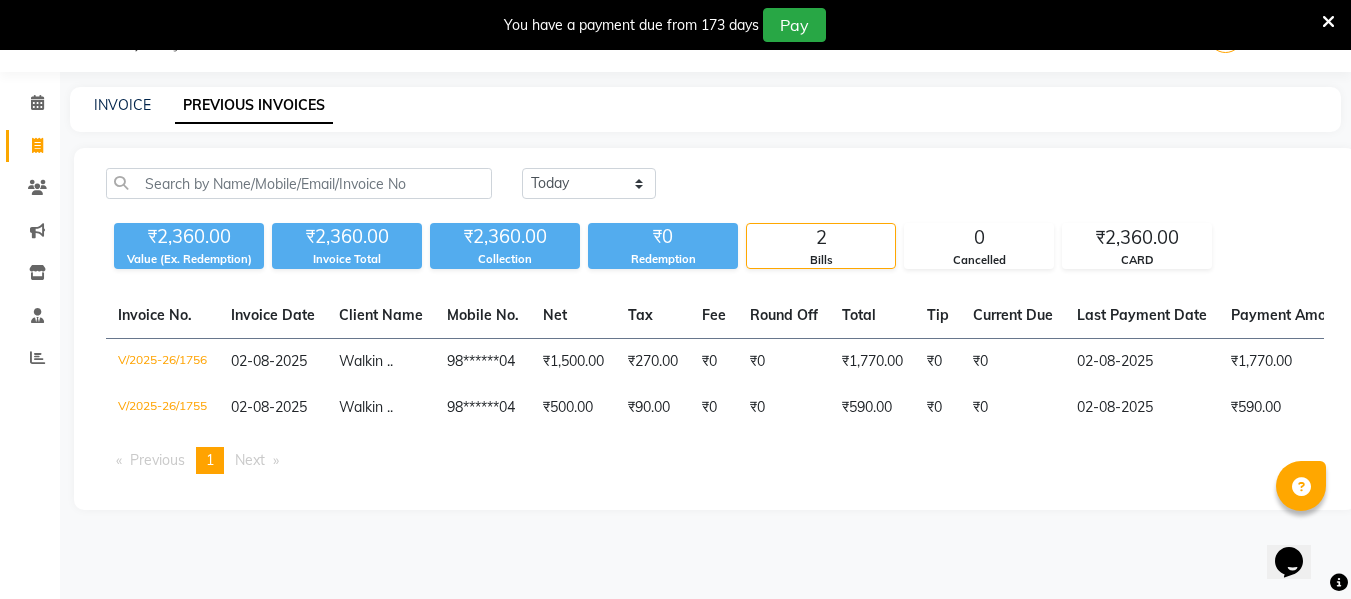 click on "INVOICE PREVIOUS INVOICES" 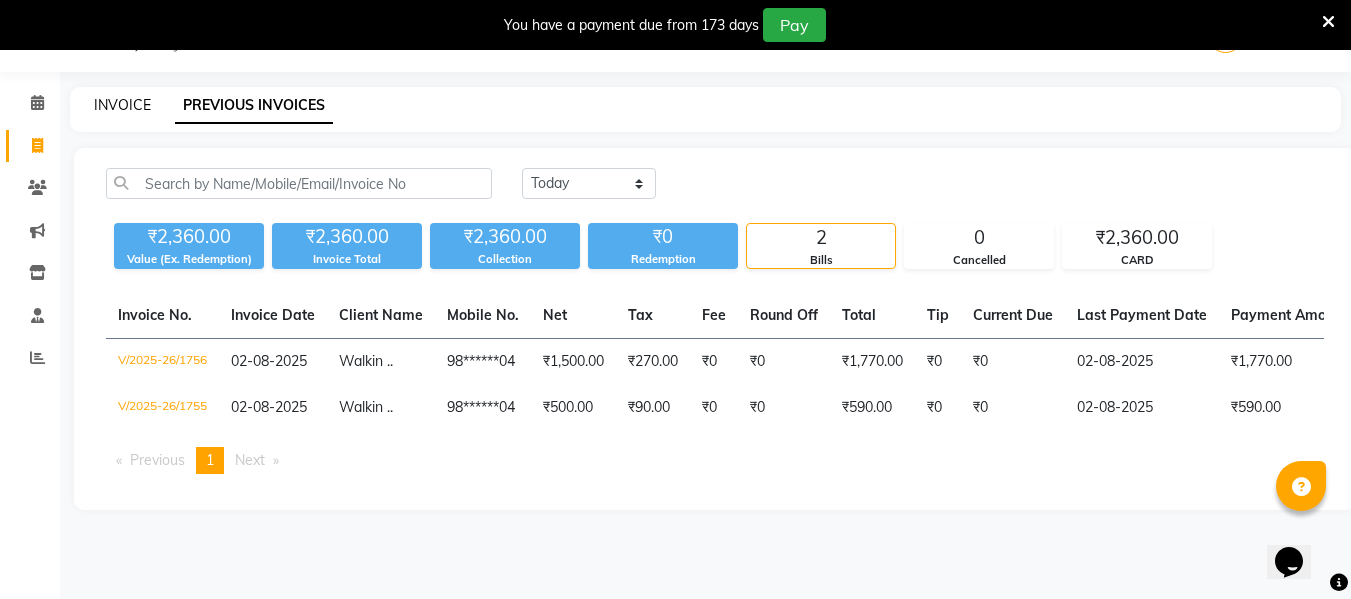 click on "INVOICE" 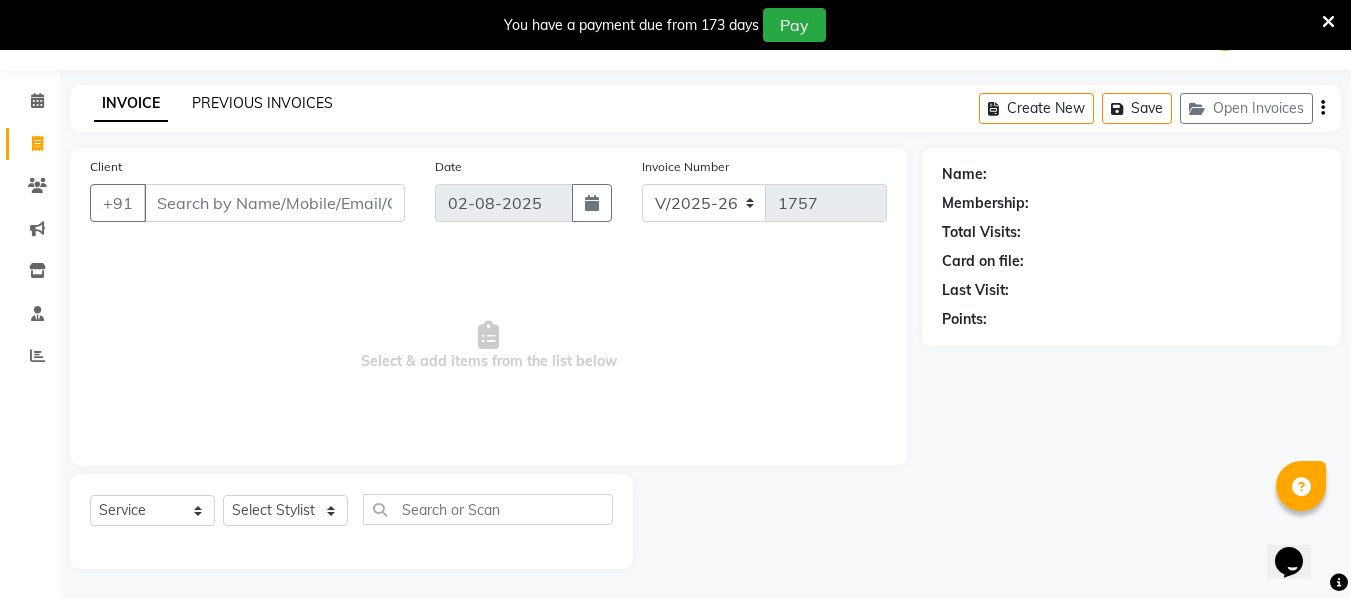 click on "PREVIOUS INVOICES" 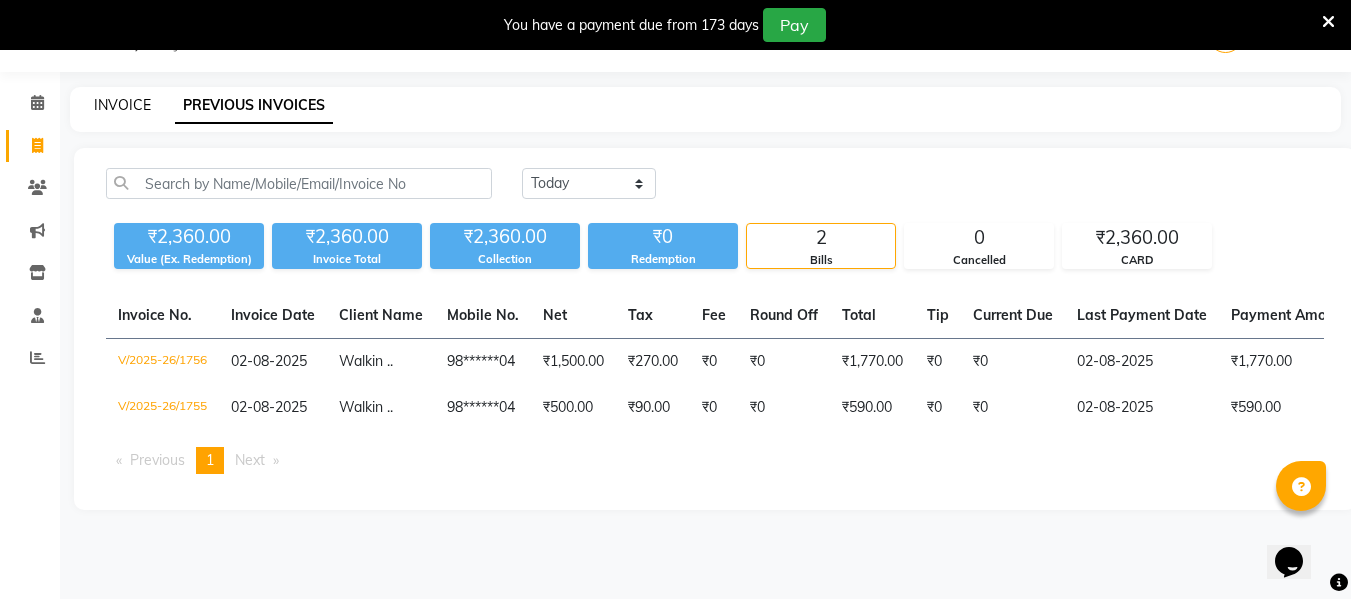 click on "INVOICE" 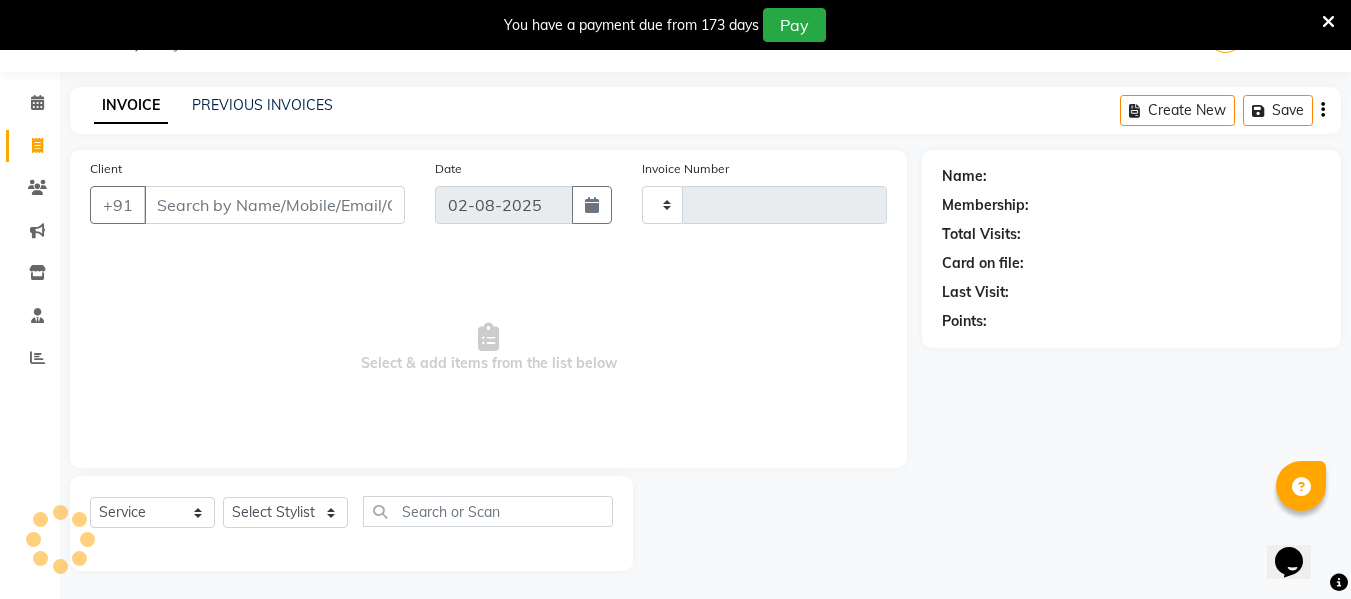 scroll, scrollTop: 52, scrollLeft: 0, axis: vertical 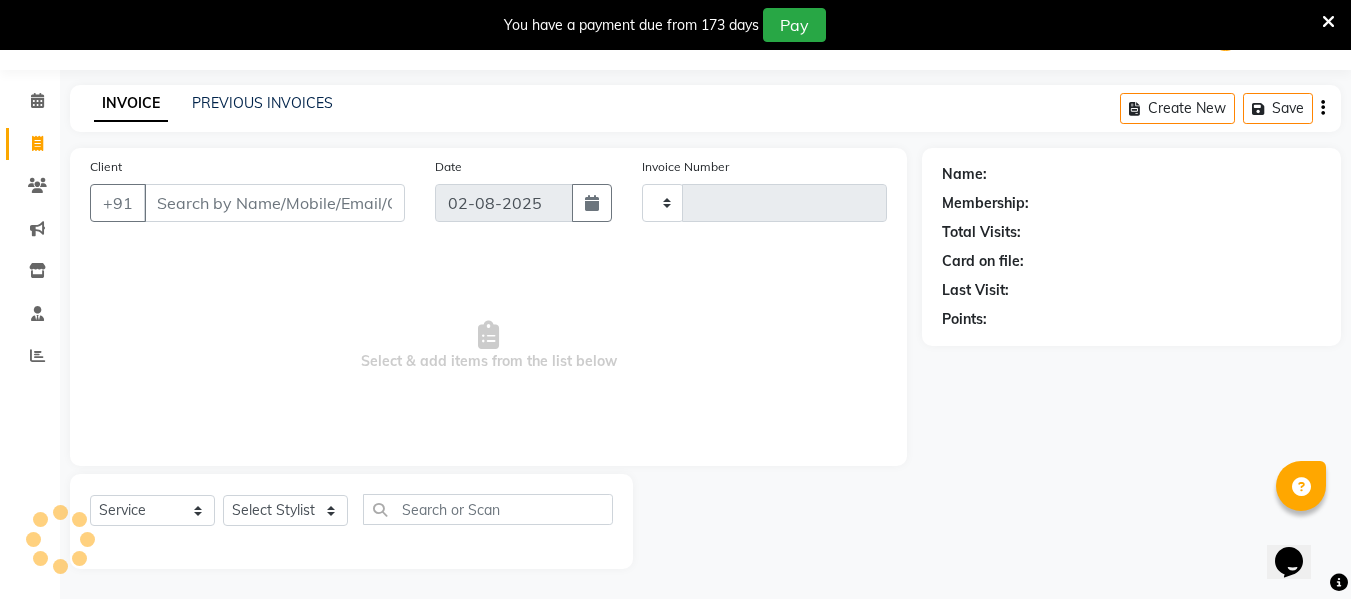 type on "1757" 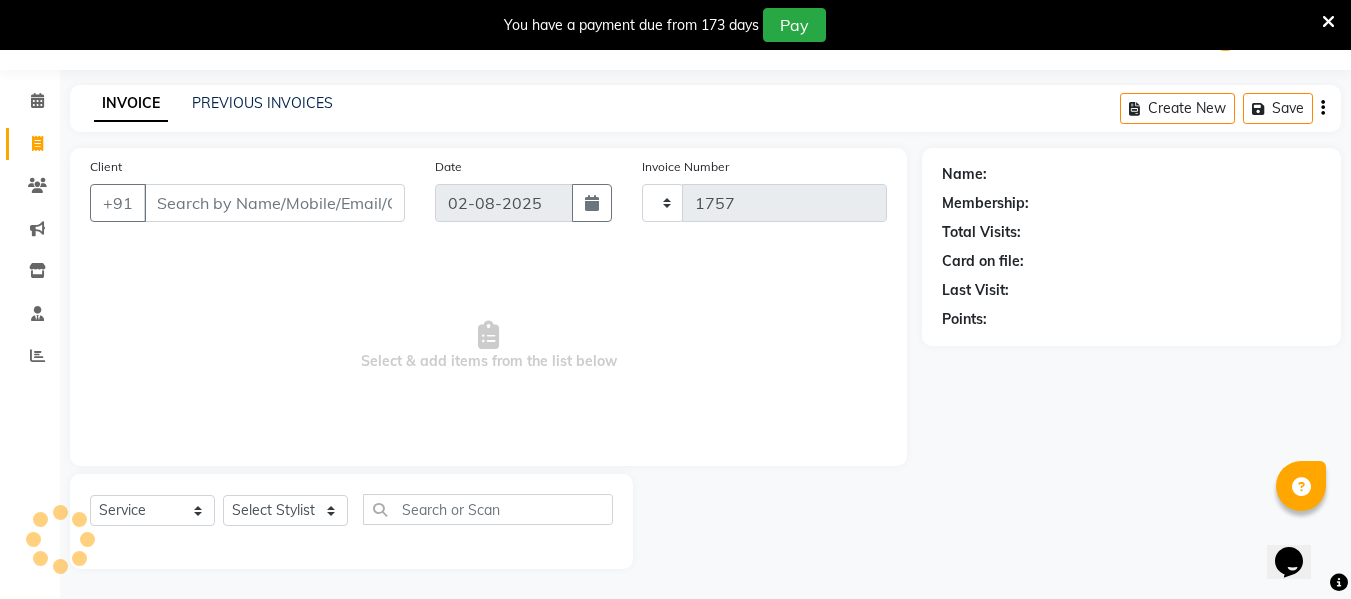 select on "5661" 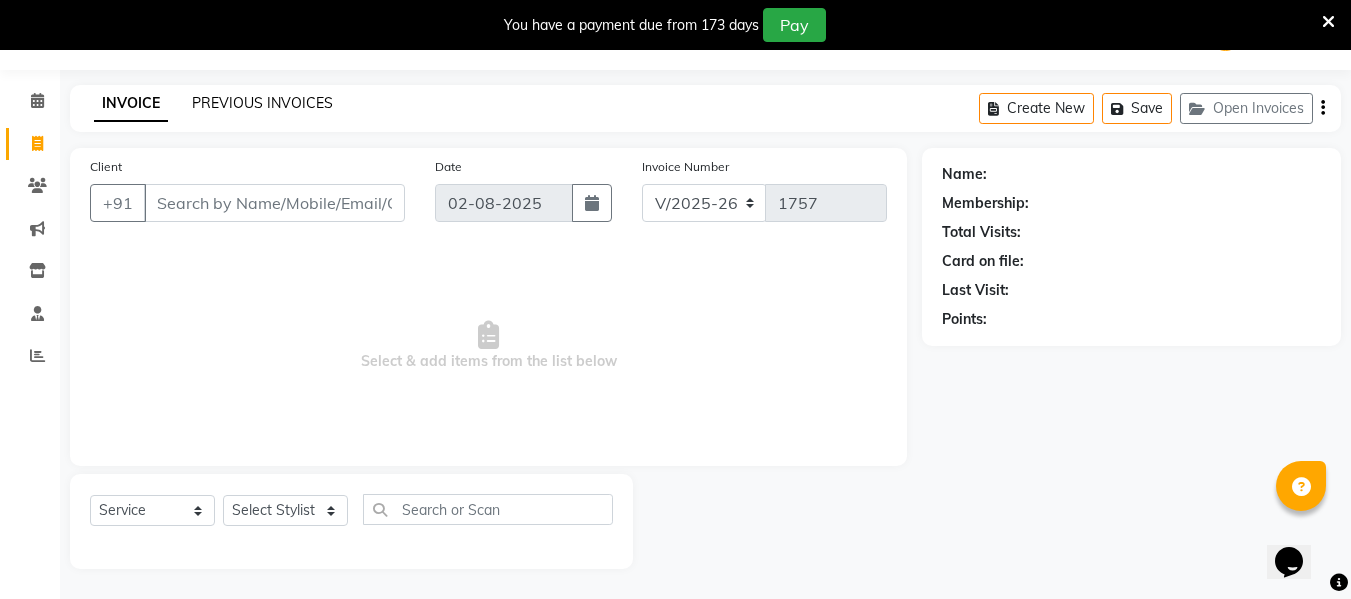 click on "PREVIOUS INVOICES" 